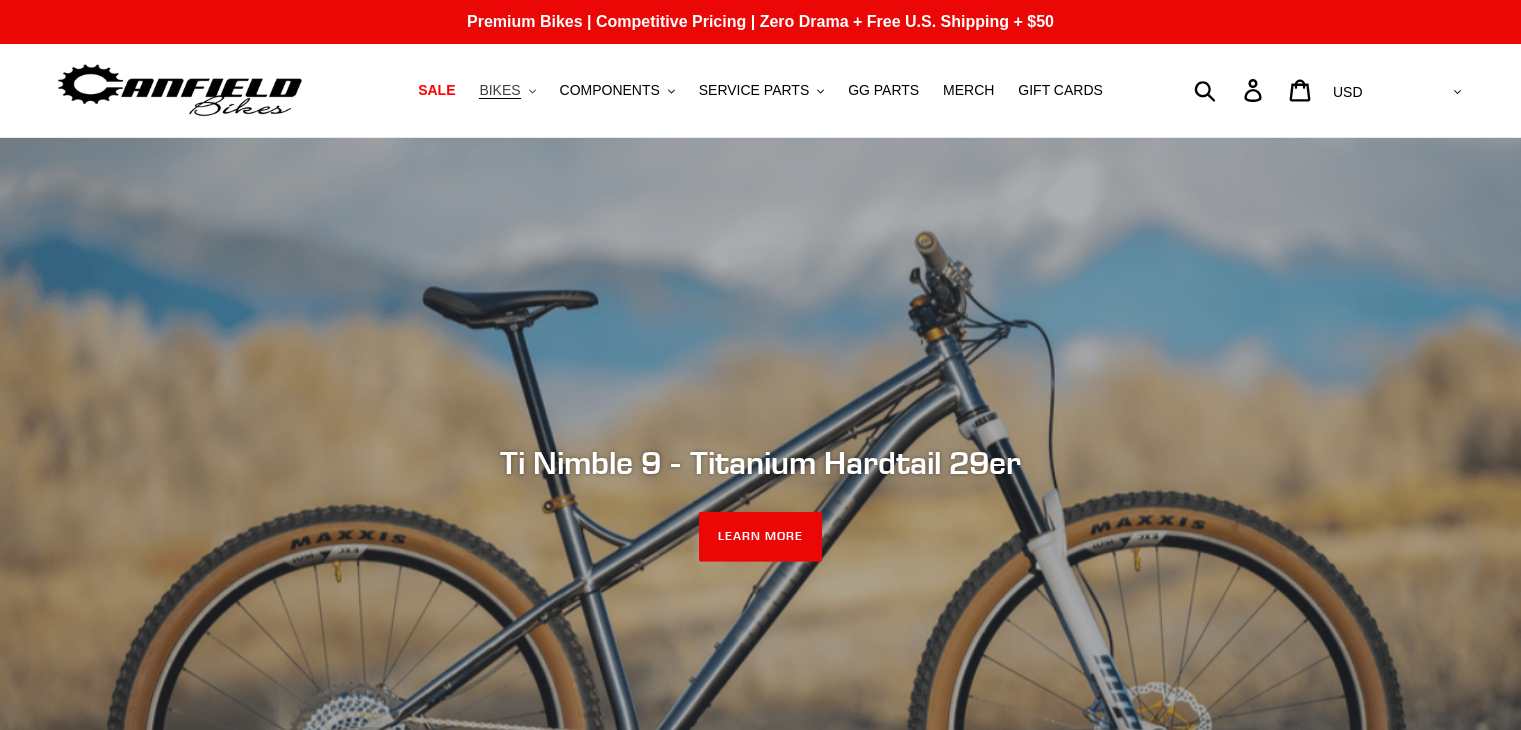 scroll, scrollTop: 0, scrollLeft: 0, axis: both 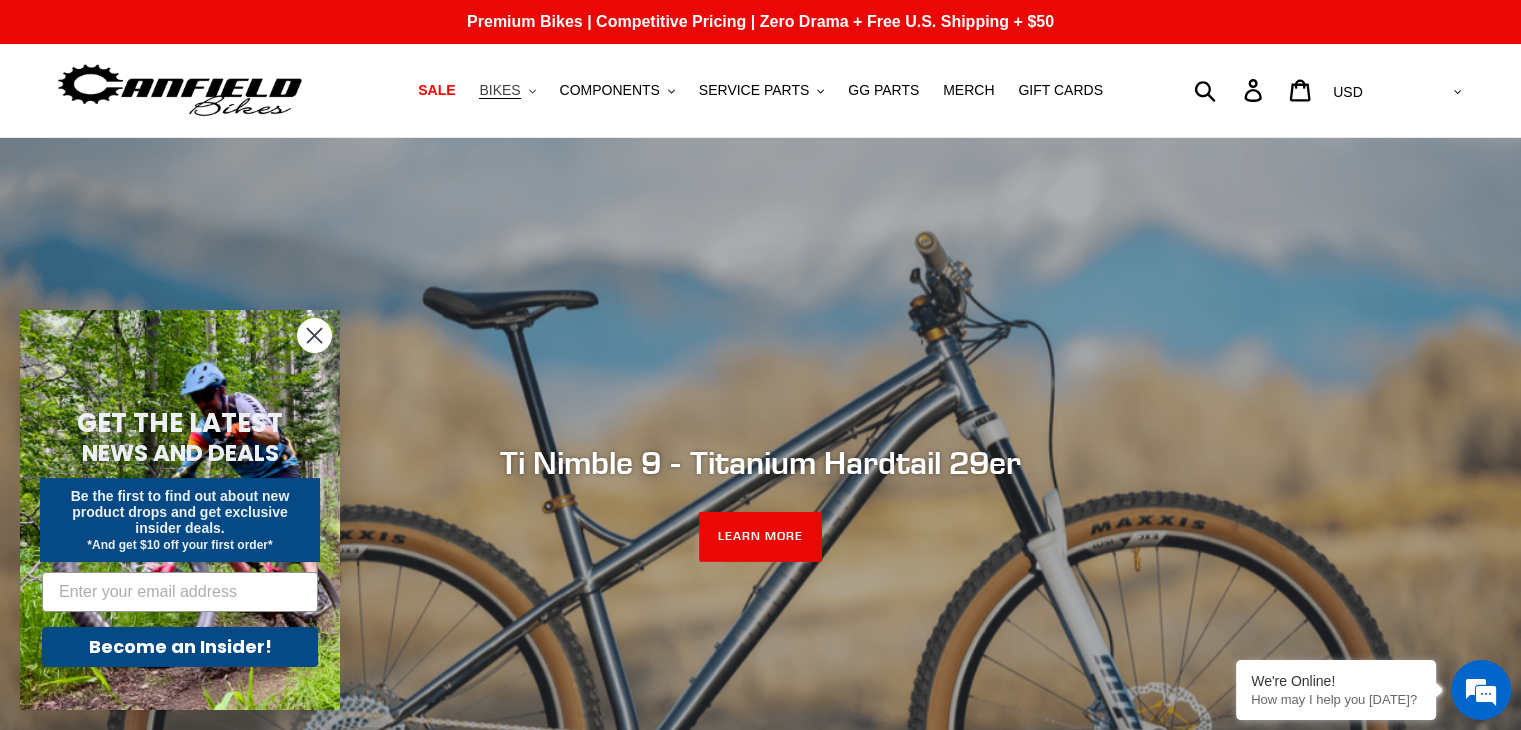 click on "BIKES" at bounding box center (499, 90) 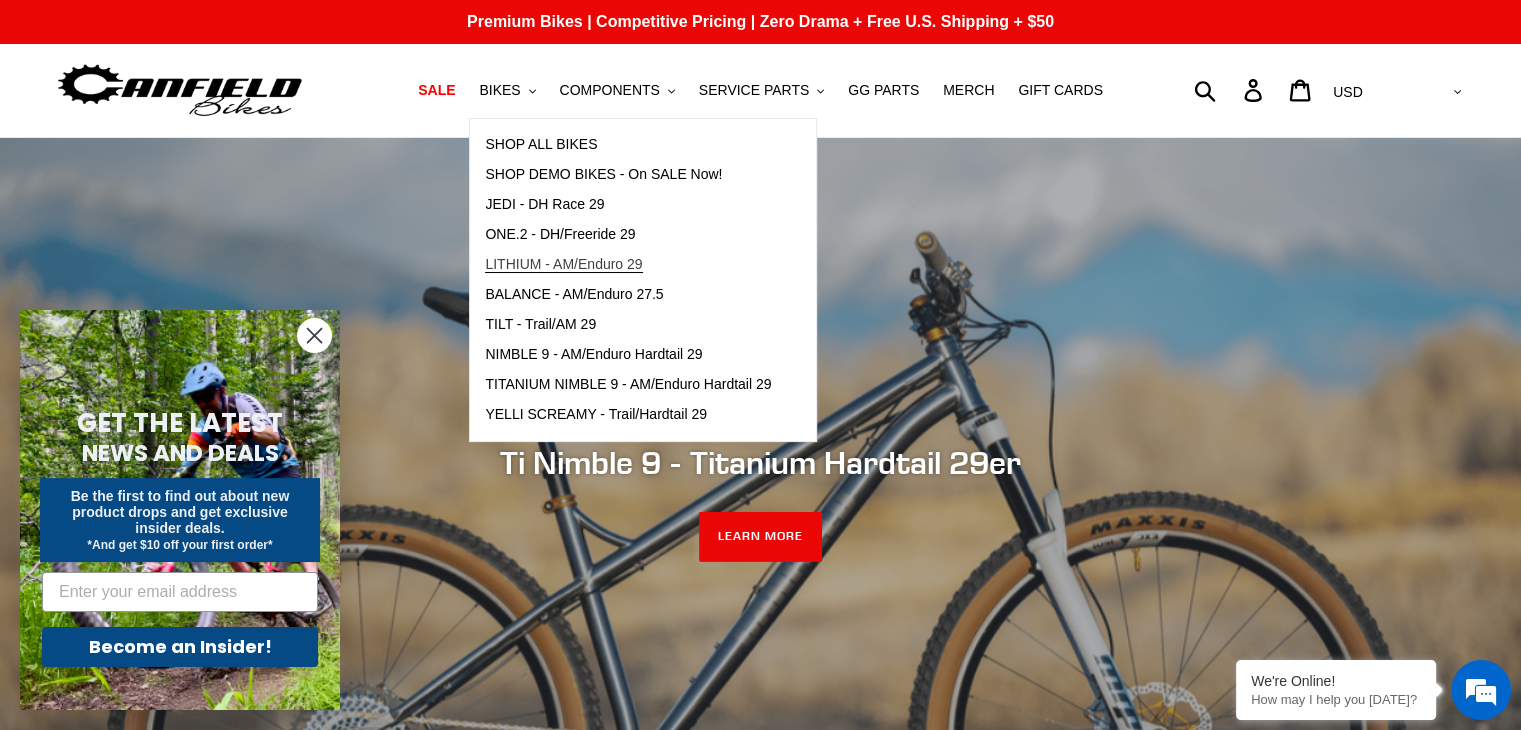 click on "LITHIUM - AM/Enduro 29" at bounding box center (563, 264) 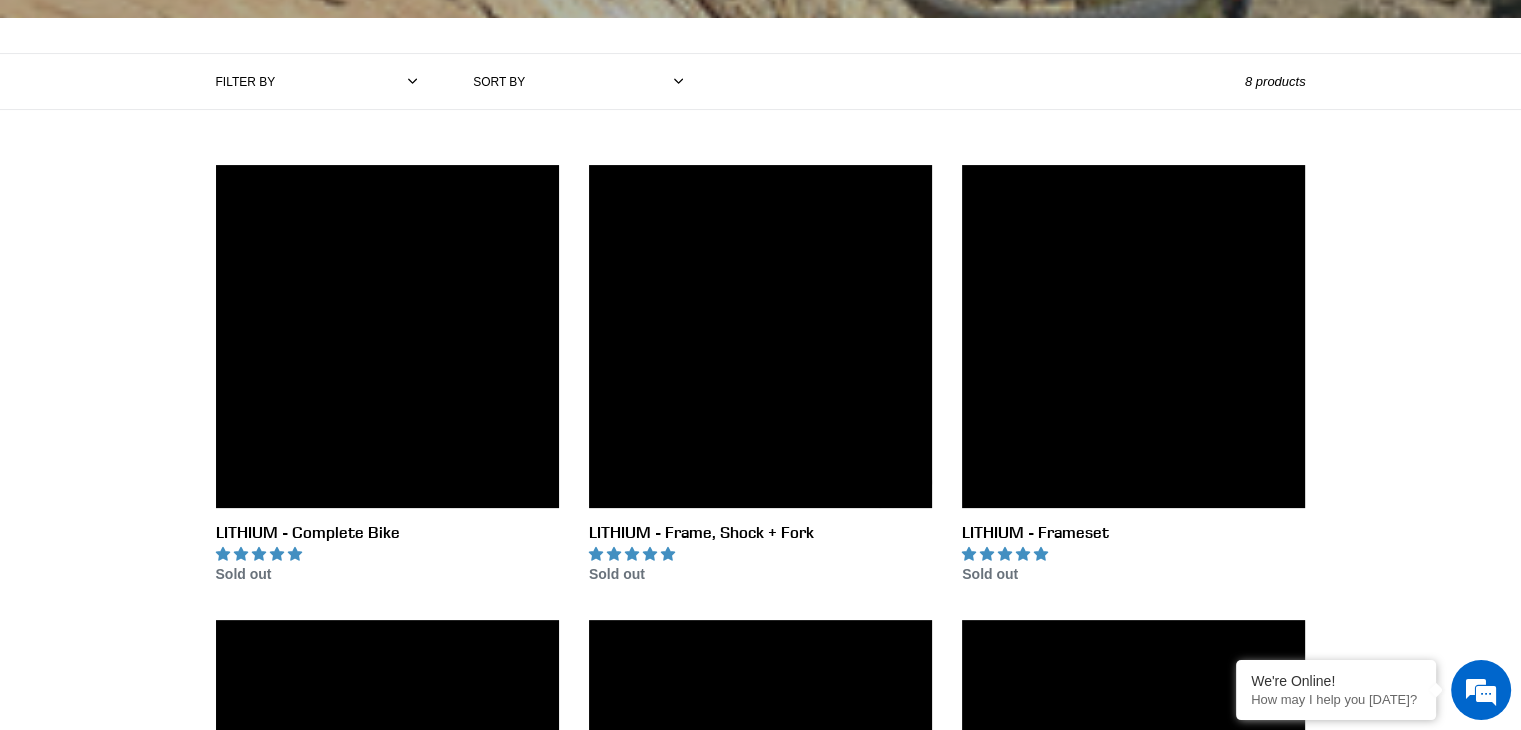 scroll, scrollTop: 900, scrollLeft: 0, axis: vertical 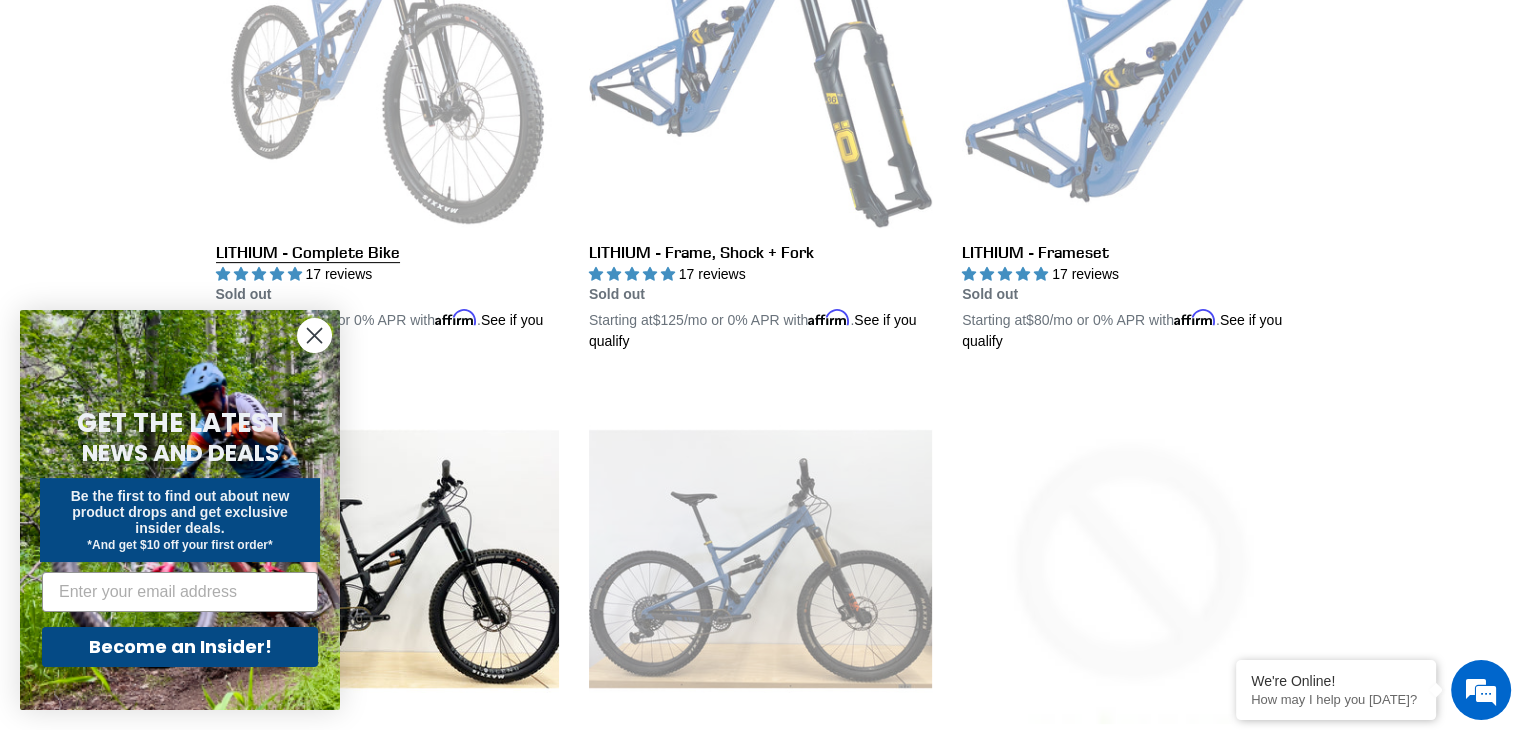 click on "LITHIUM - Complete Bike" at bounding box center (387, 119) 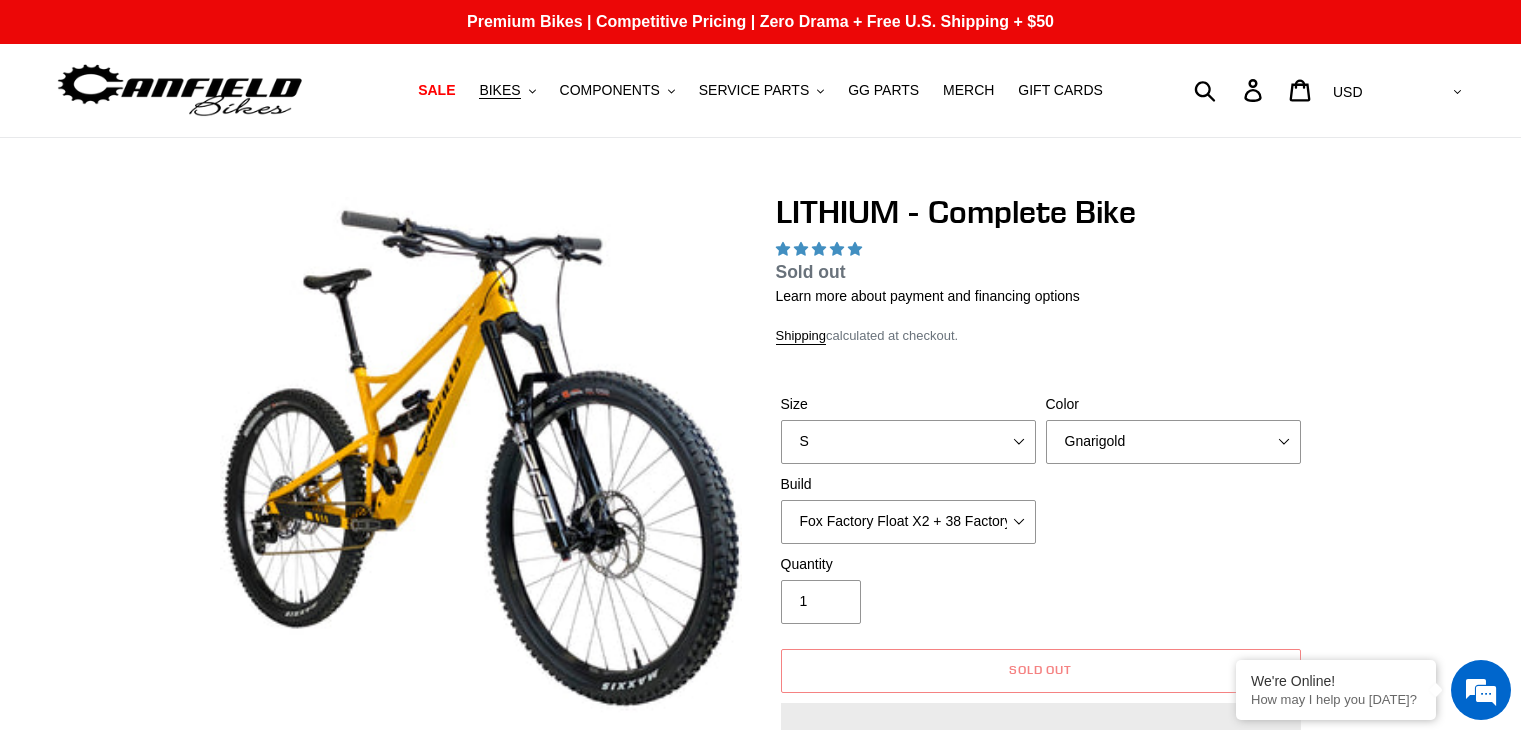 scroll, scrollTop: 0, scrollLeft: 0, axis: both 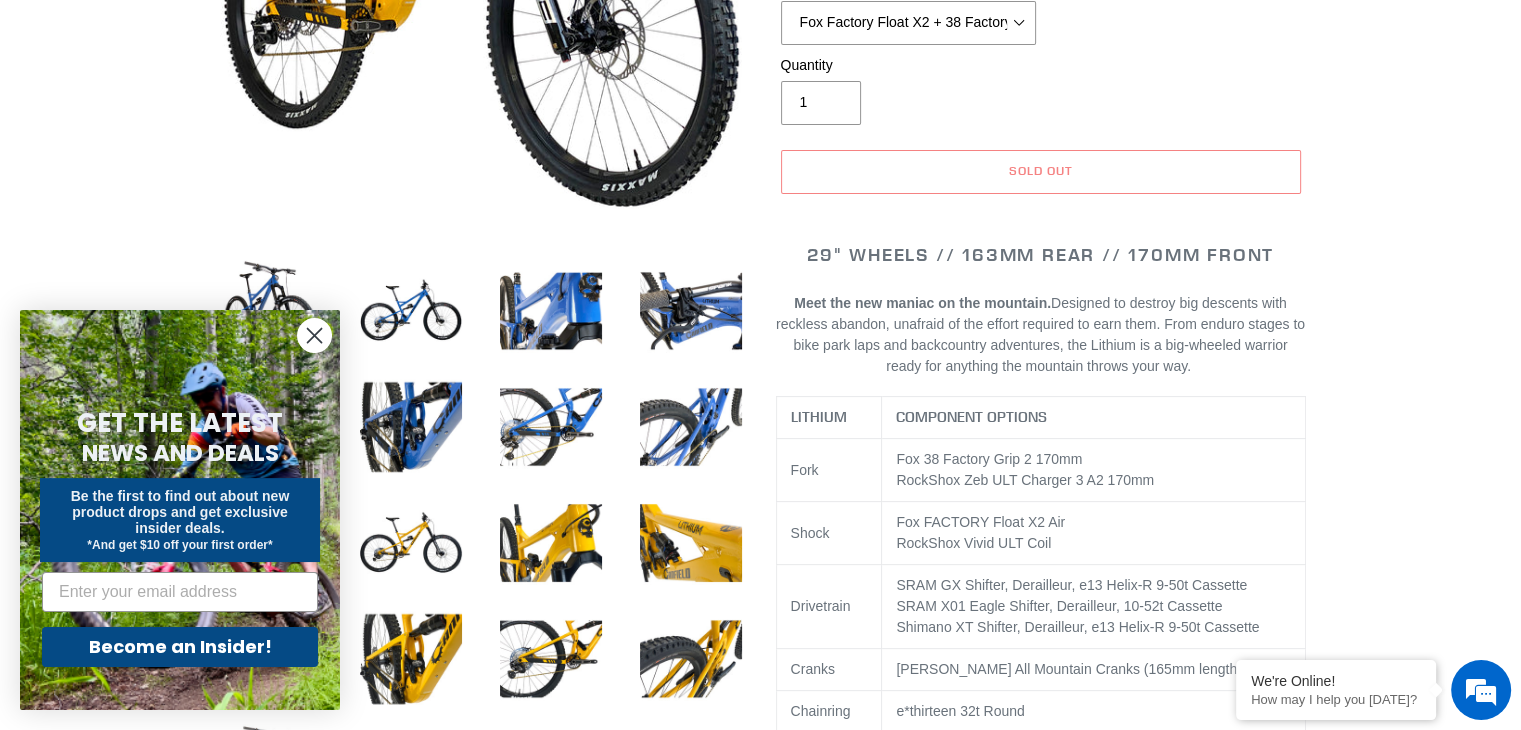 select on "highest-rating" 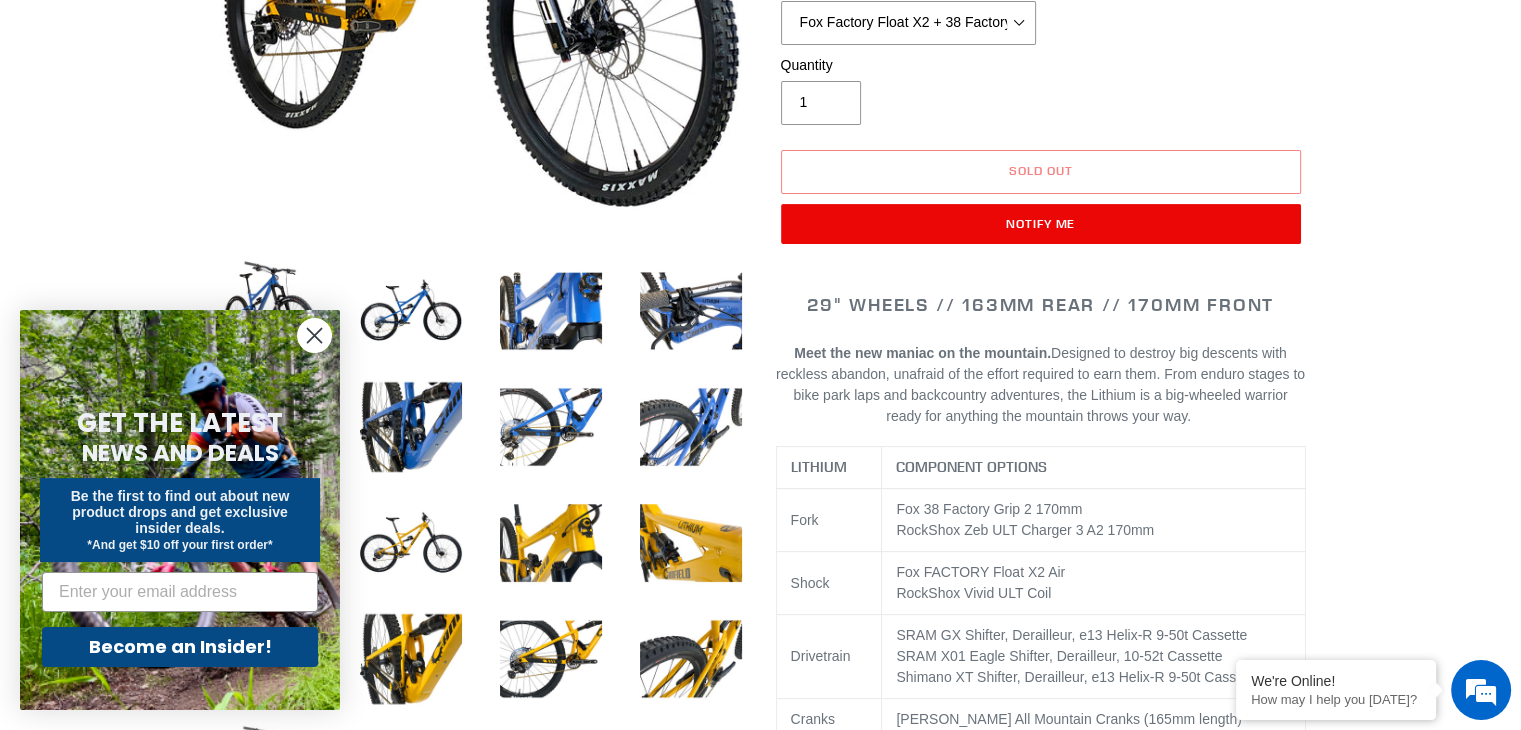 scroll, scrollTop: 700, scrollLeft: 0, axis: vertical 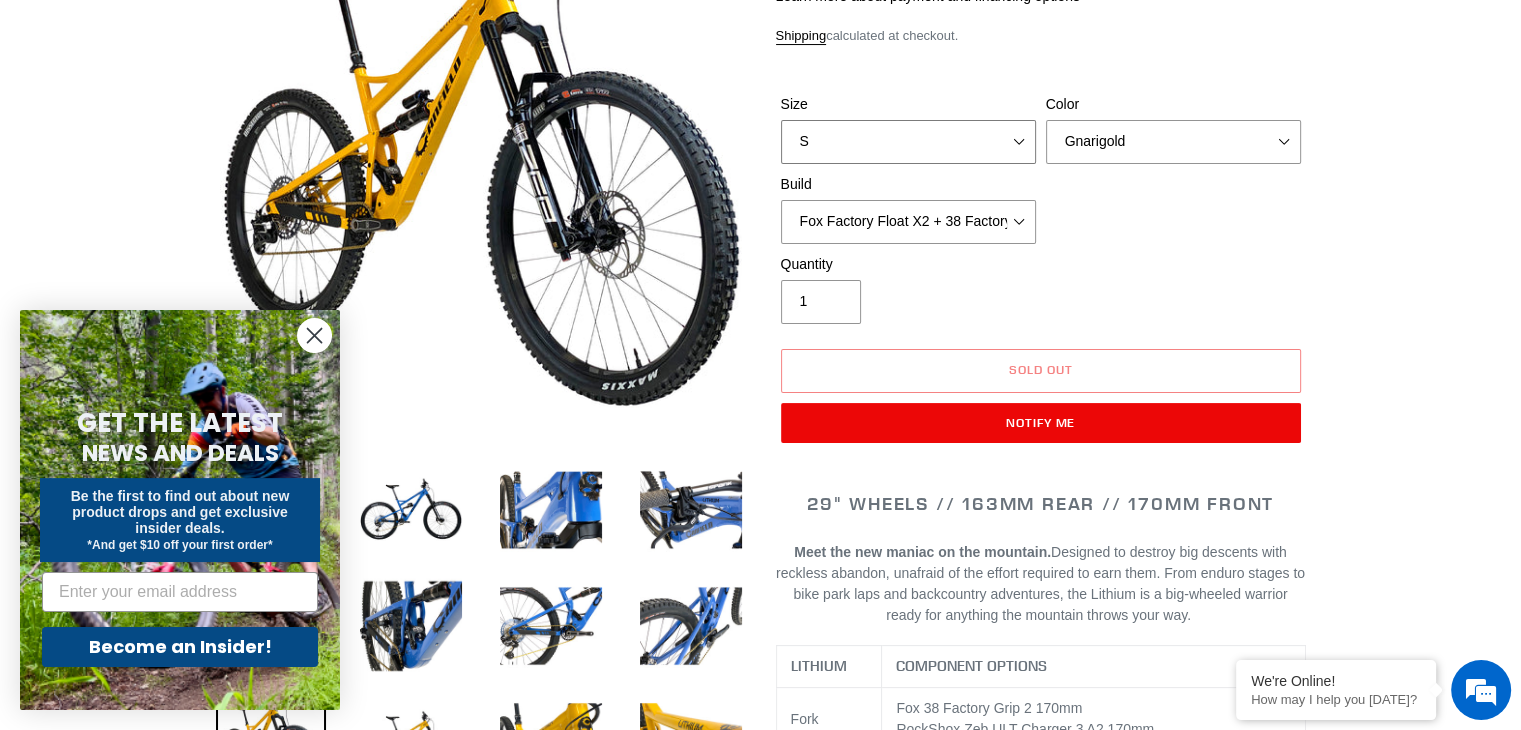click on "S
M
L
XL" at bounding box center [908, 142] 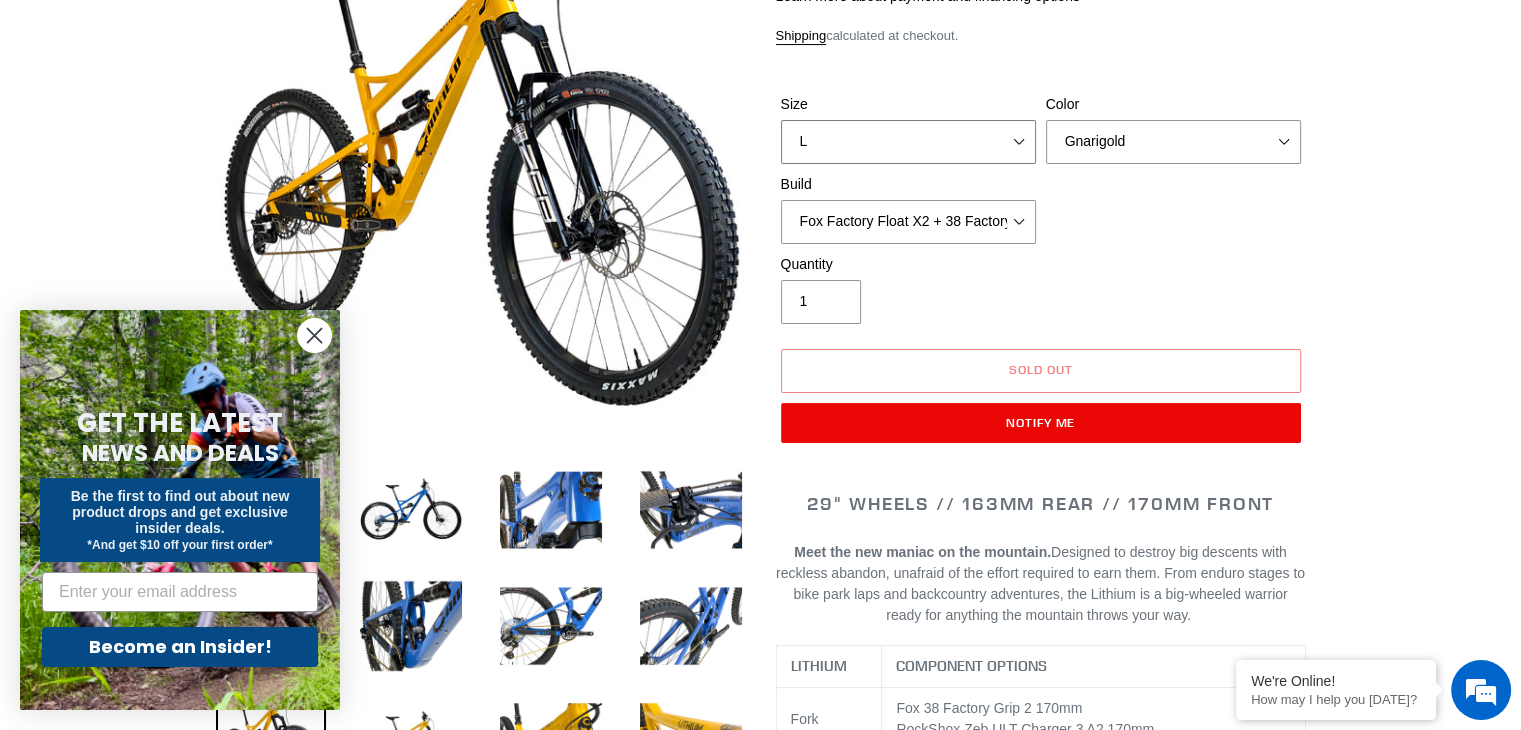 click on "S
M
L
XL" at bounding box center [908, 142] 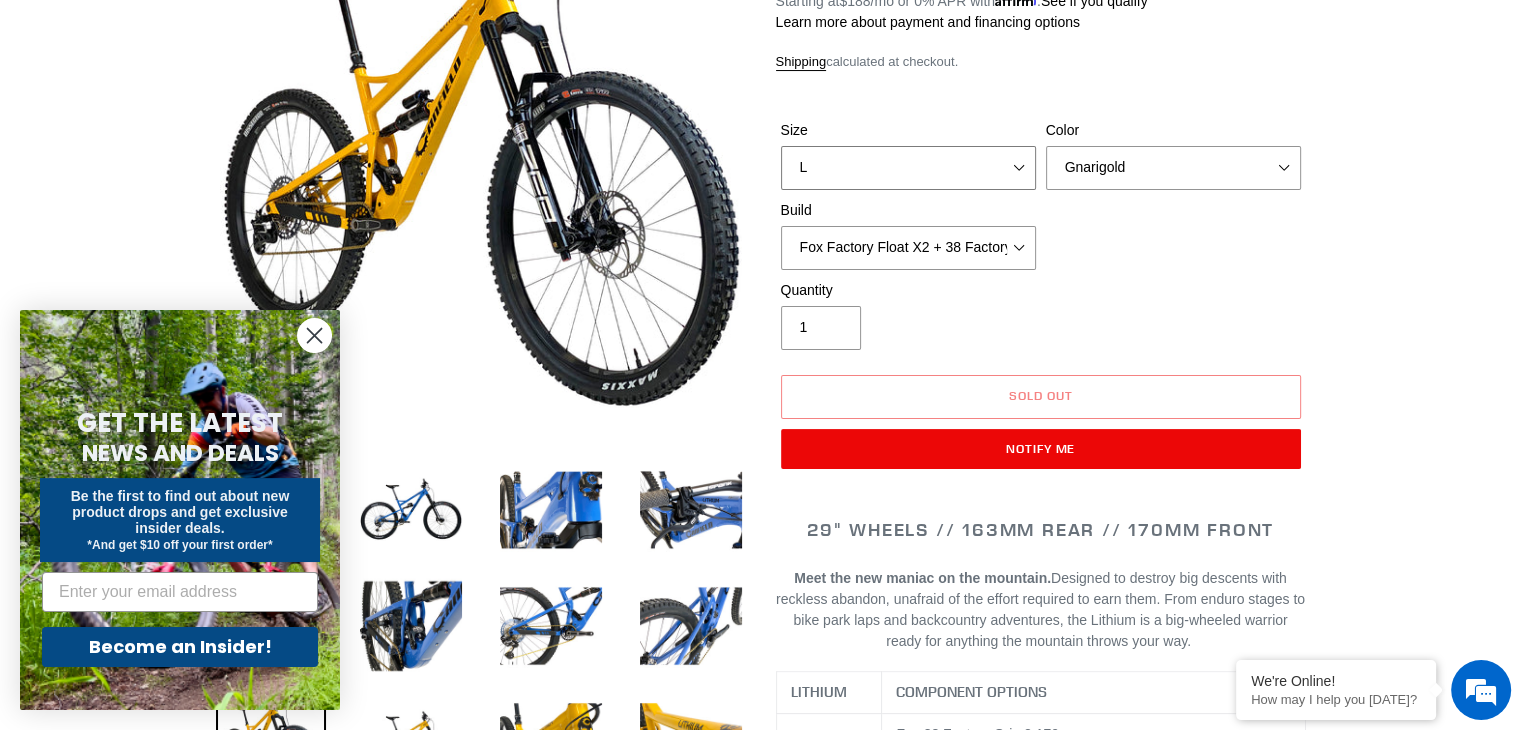 drag, startPoint x: 892, startPoint y: 169, endPoint x: 893, endPoint y: 182, distance: 13.038404 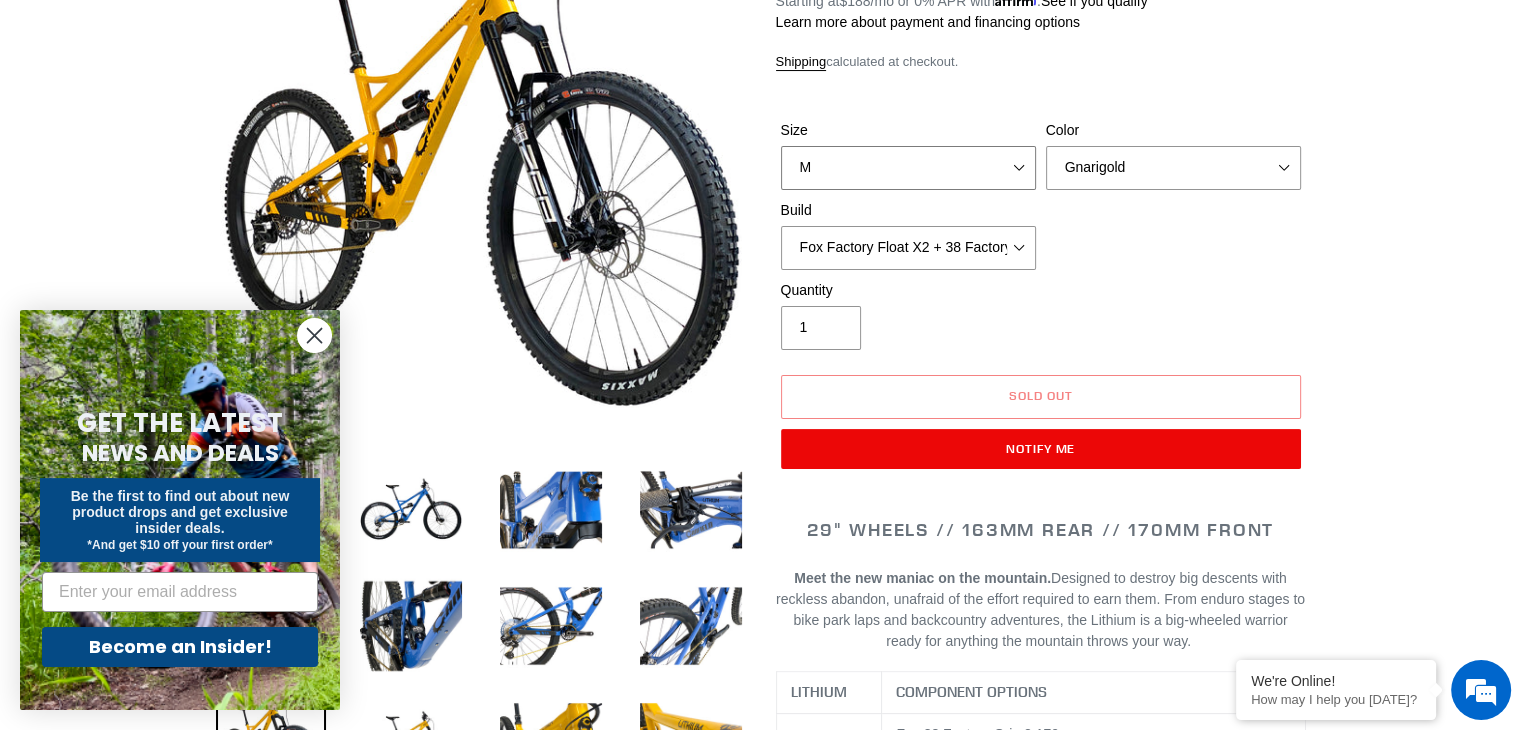 click on "S
M
L
XL" at bounding box center [908, 168] 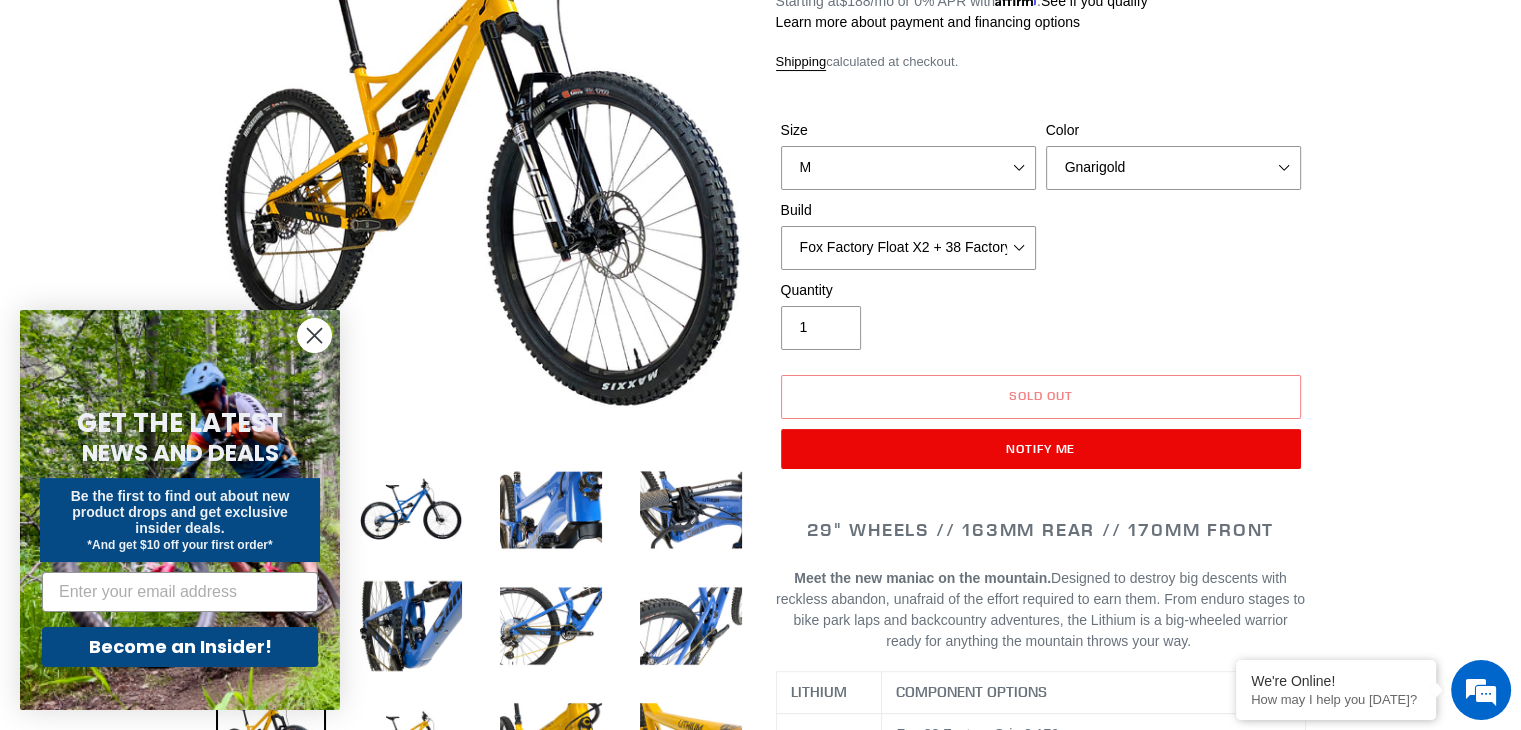 click on "Size
S
M
L
XL
Color
Gnarigold
Blue Velvet
Stealth Black
Build
Fox Factory Float X2 + 38 Factory Grip 2 170 + SRAM GX" at bounding box center (1041, 200) 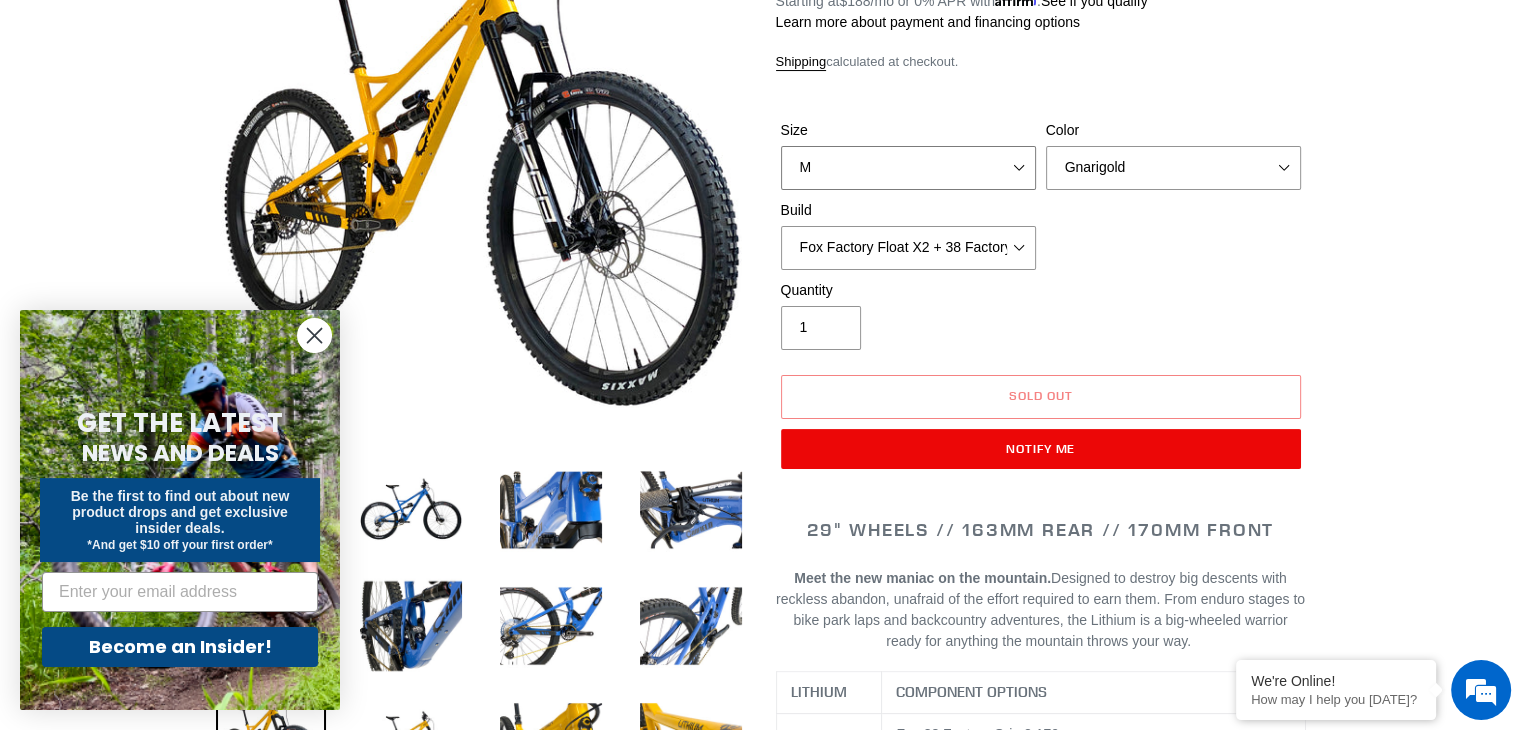 drag, startPoint x: 841, startPoint y: 166, endPoint x: 845, endPoint y: 184, distance: 18.439089 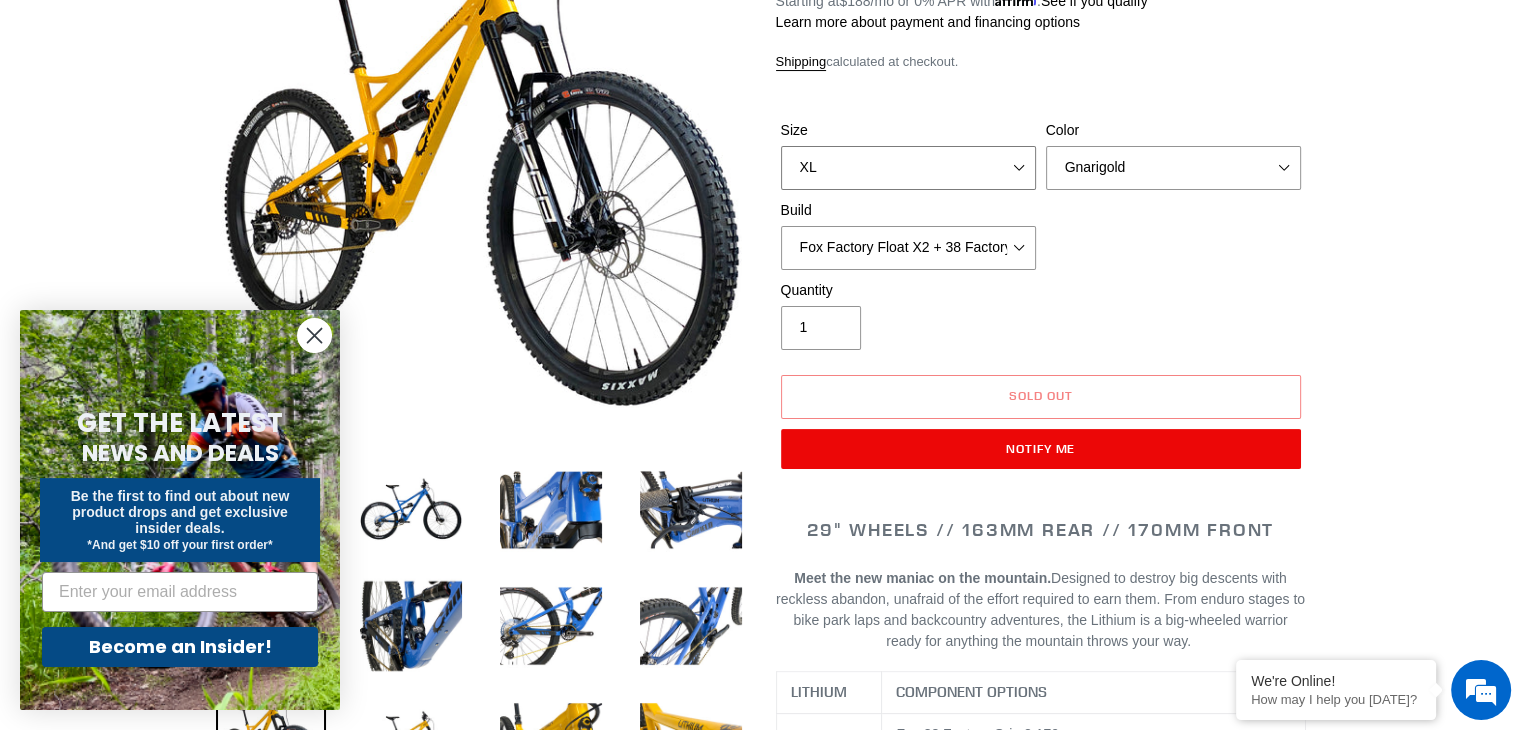 click on "S
M
L
XL" at bounding box center (908, 168) 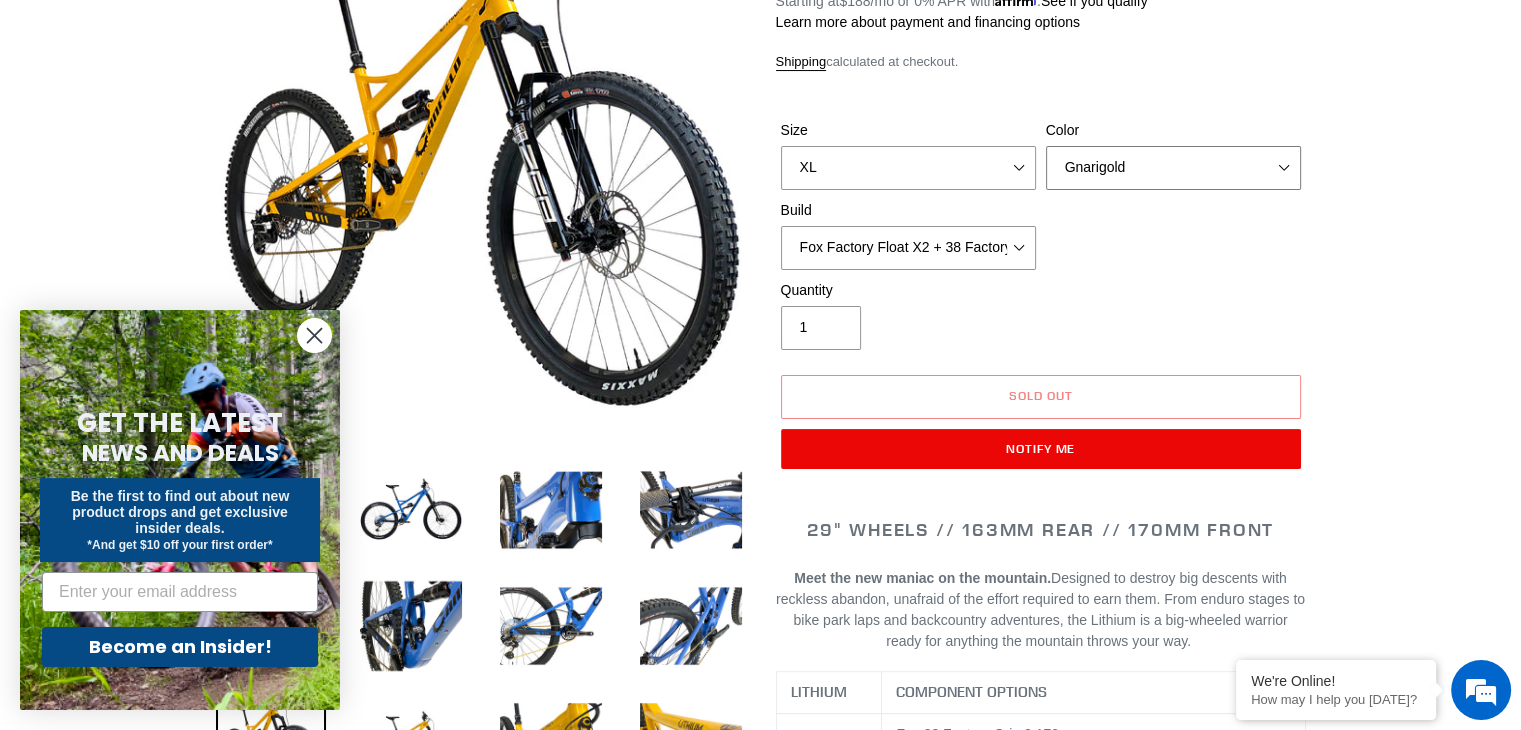 click on "Gnarigold
Blue Velvet
Stealth Black" at bounding box center [1173, 168] 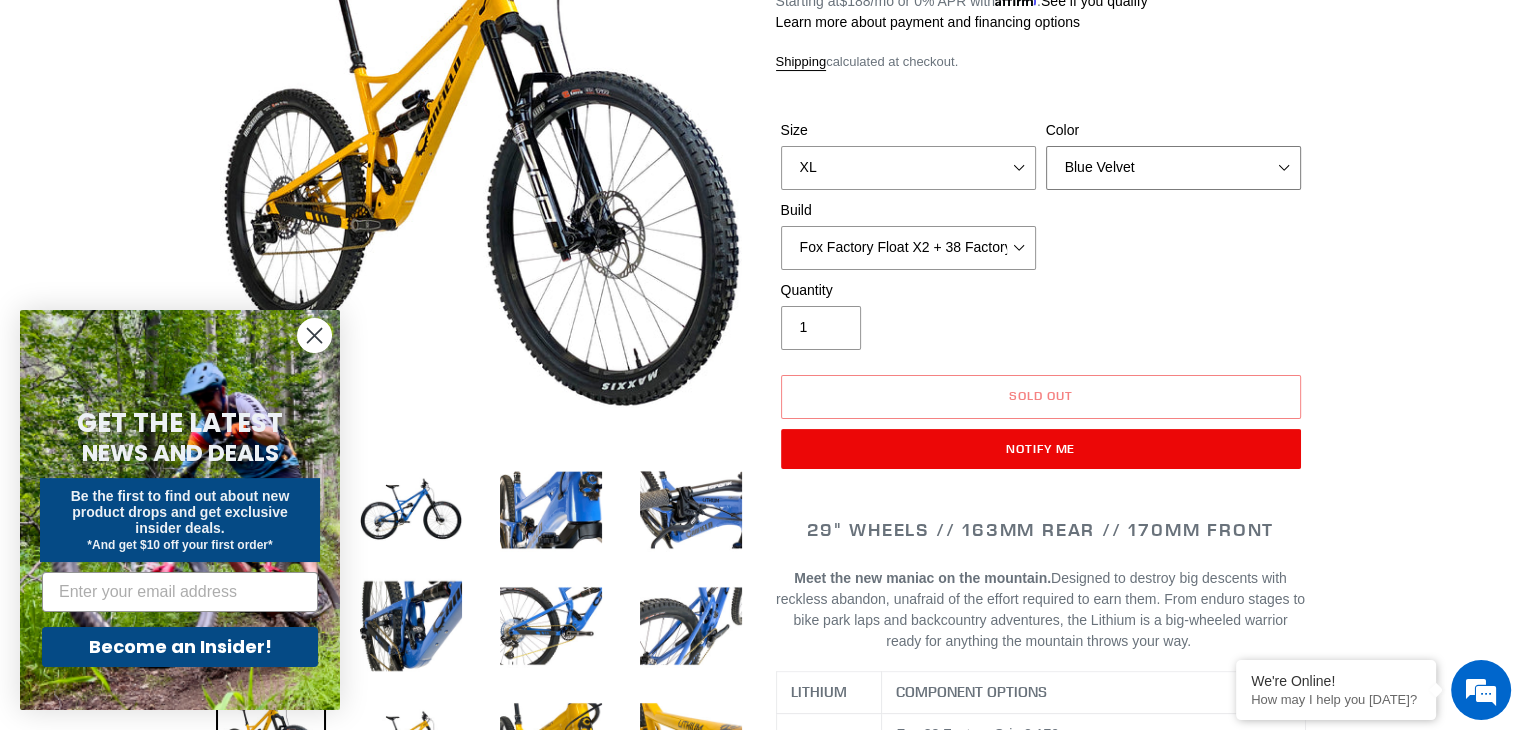 click on "Gnarigold
Blue Velvet
Stealth Black" at bounding box center [1173, 168] 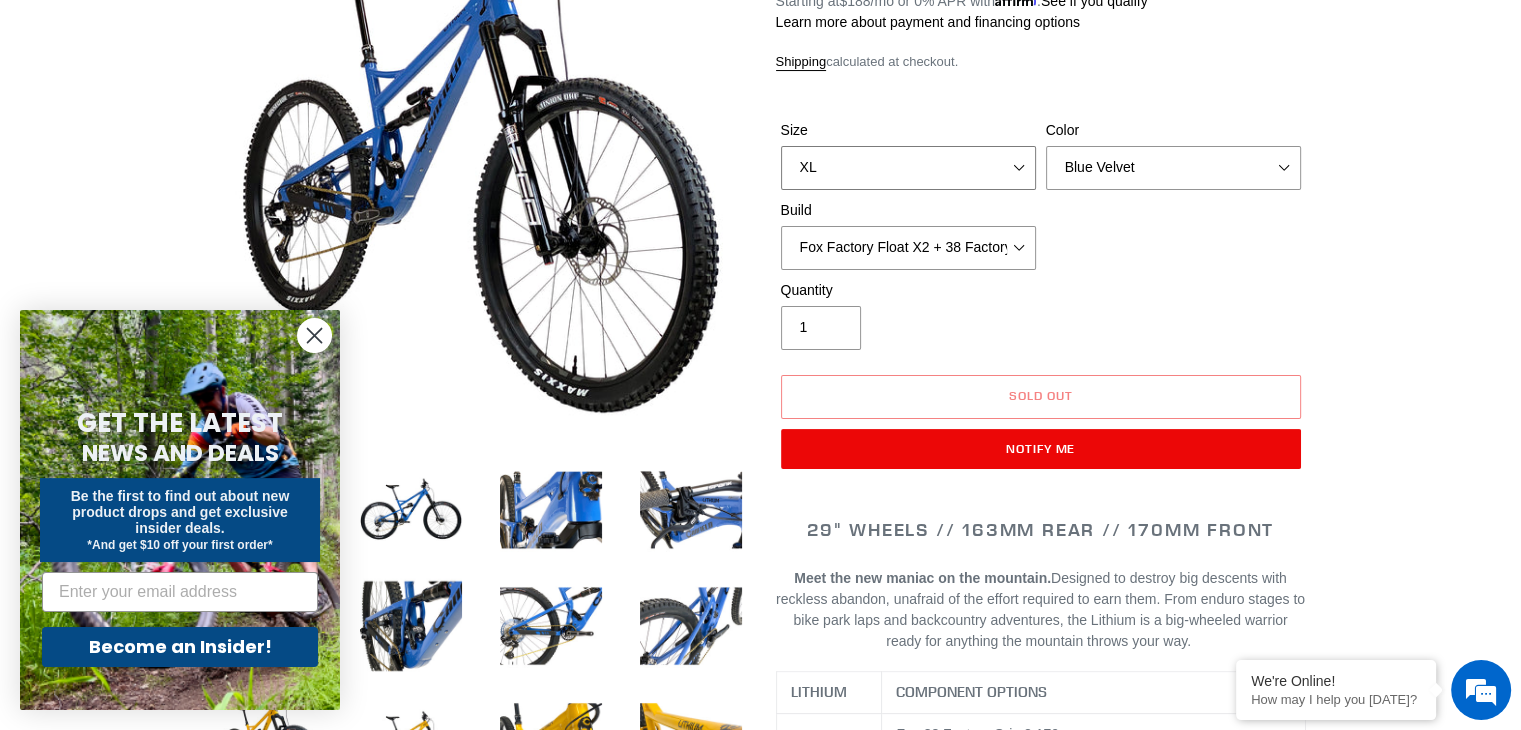 click on "S
M
L
XL" at bounding box center [908, 168] 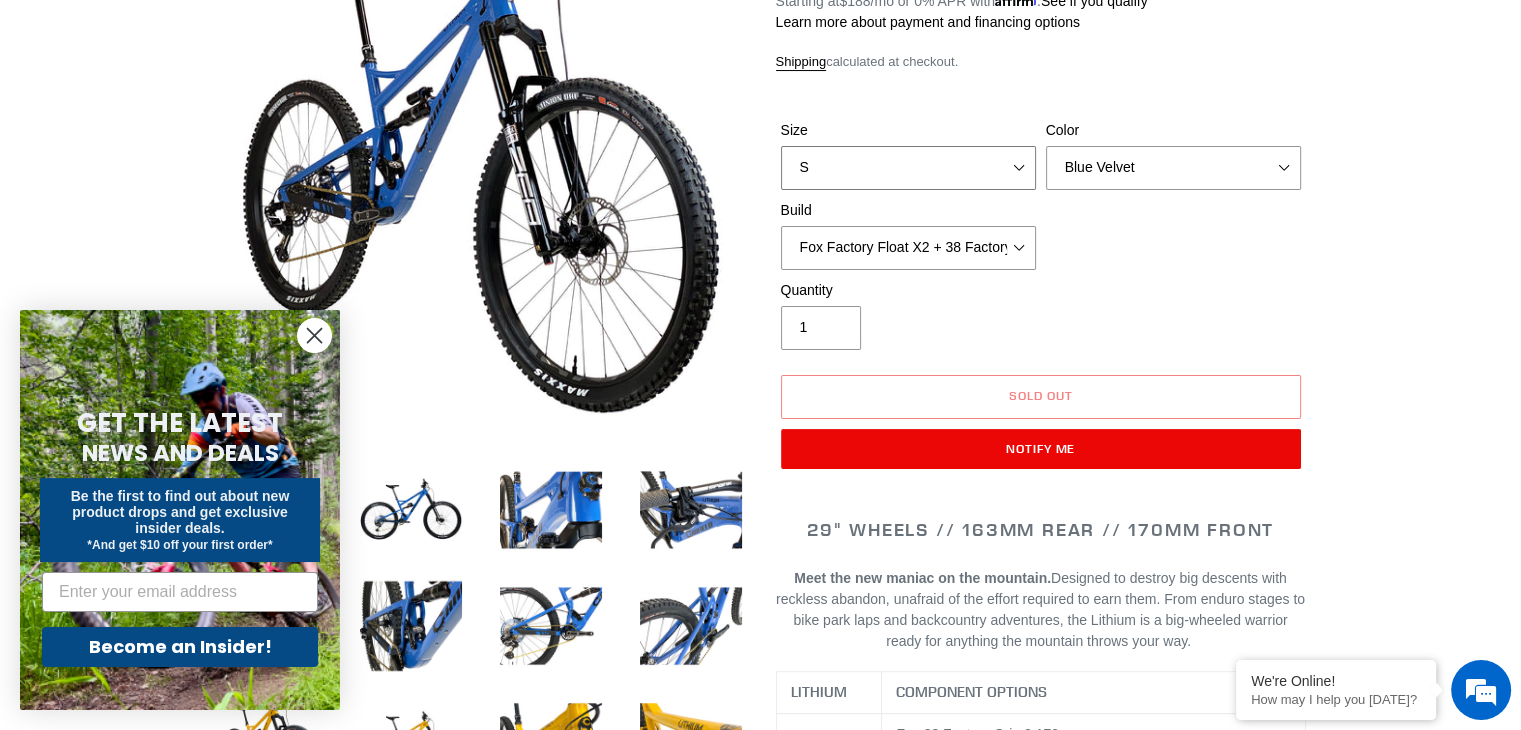 click on "S
M
L
XL" at bounding box center (908, 168) 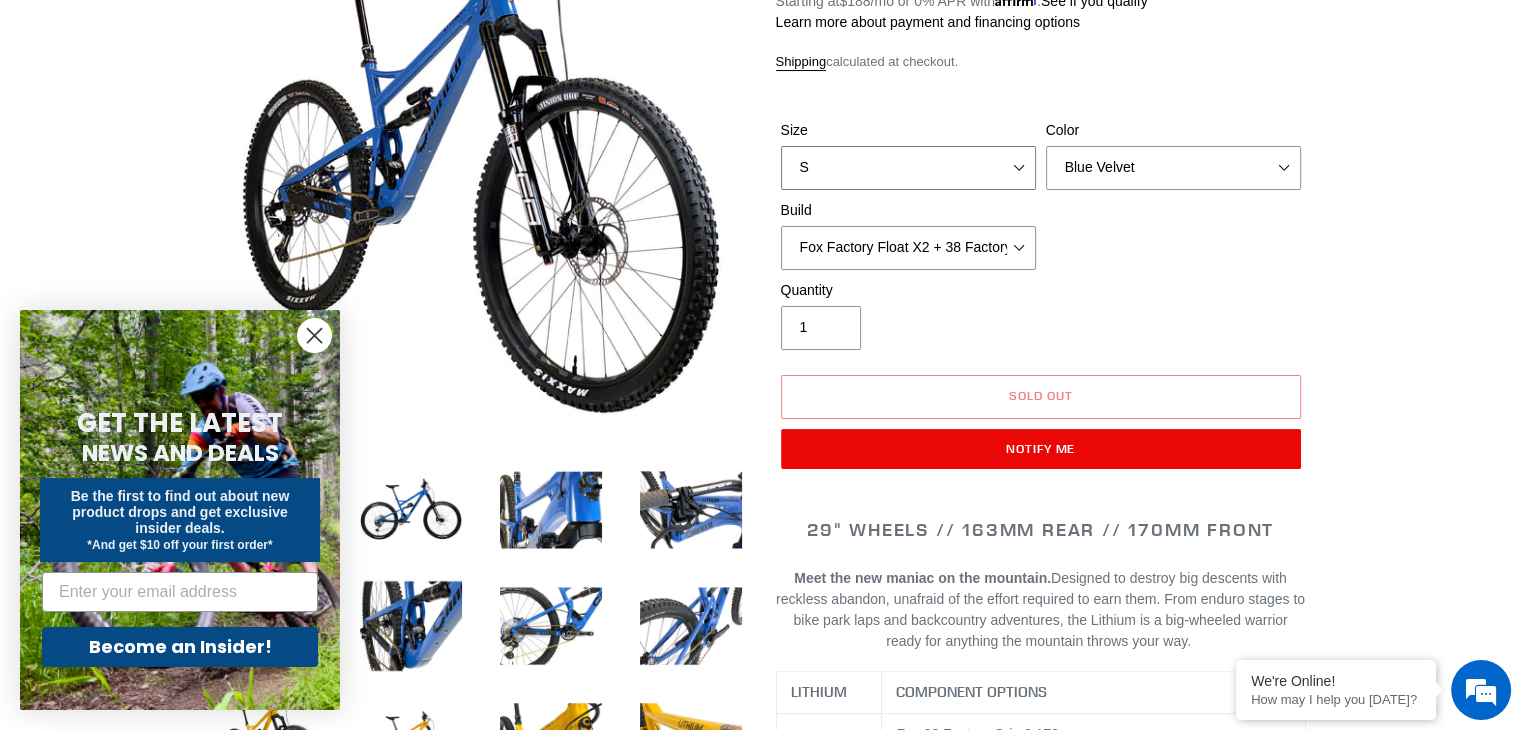 click on "S
M
L
XL" at bounding box center (908, 168) 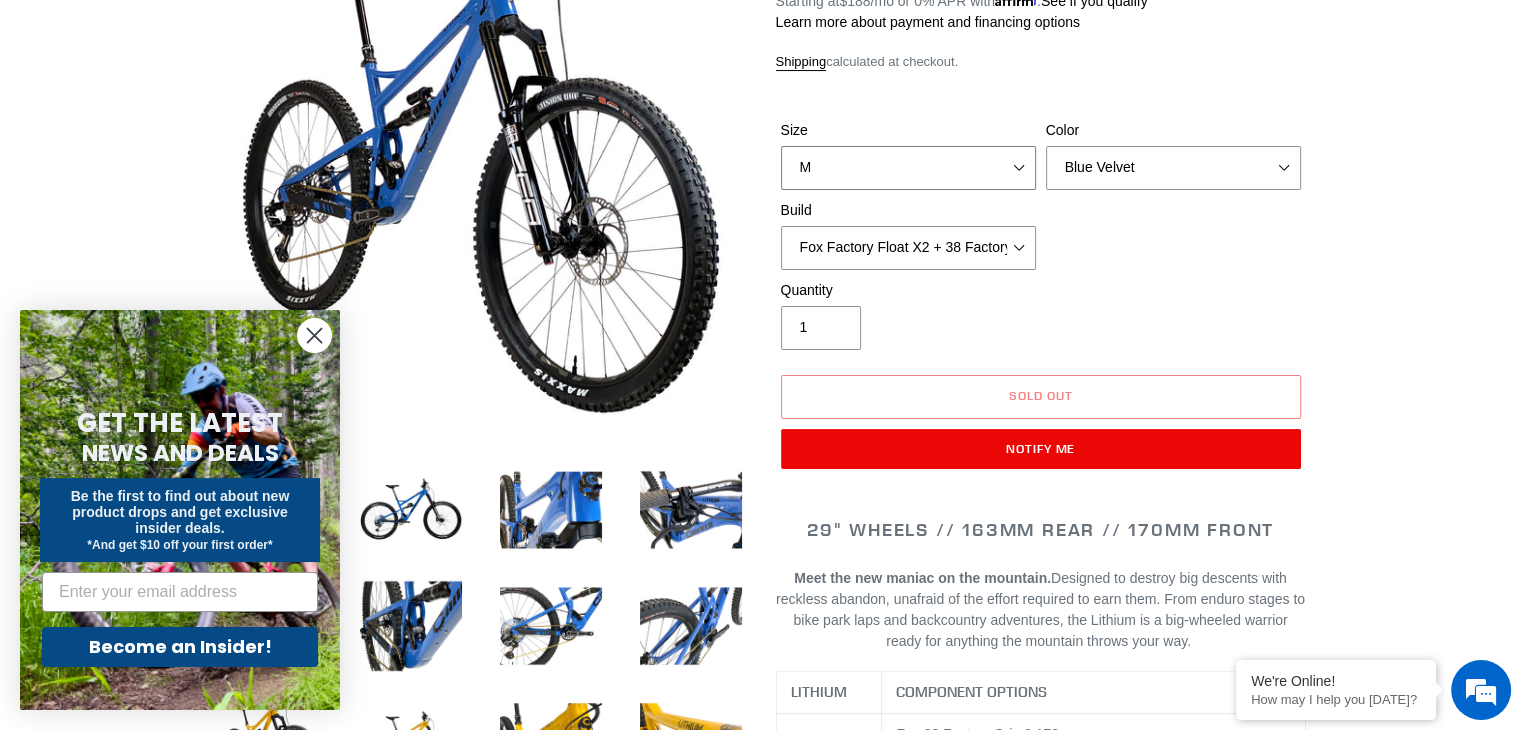 click on "S
M
L
XL" at bounding box center [908, 168] 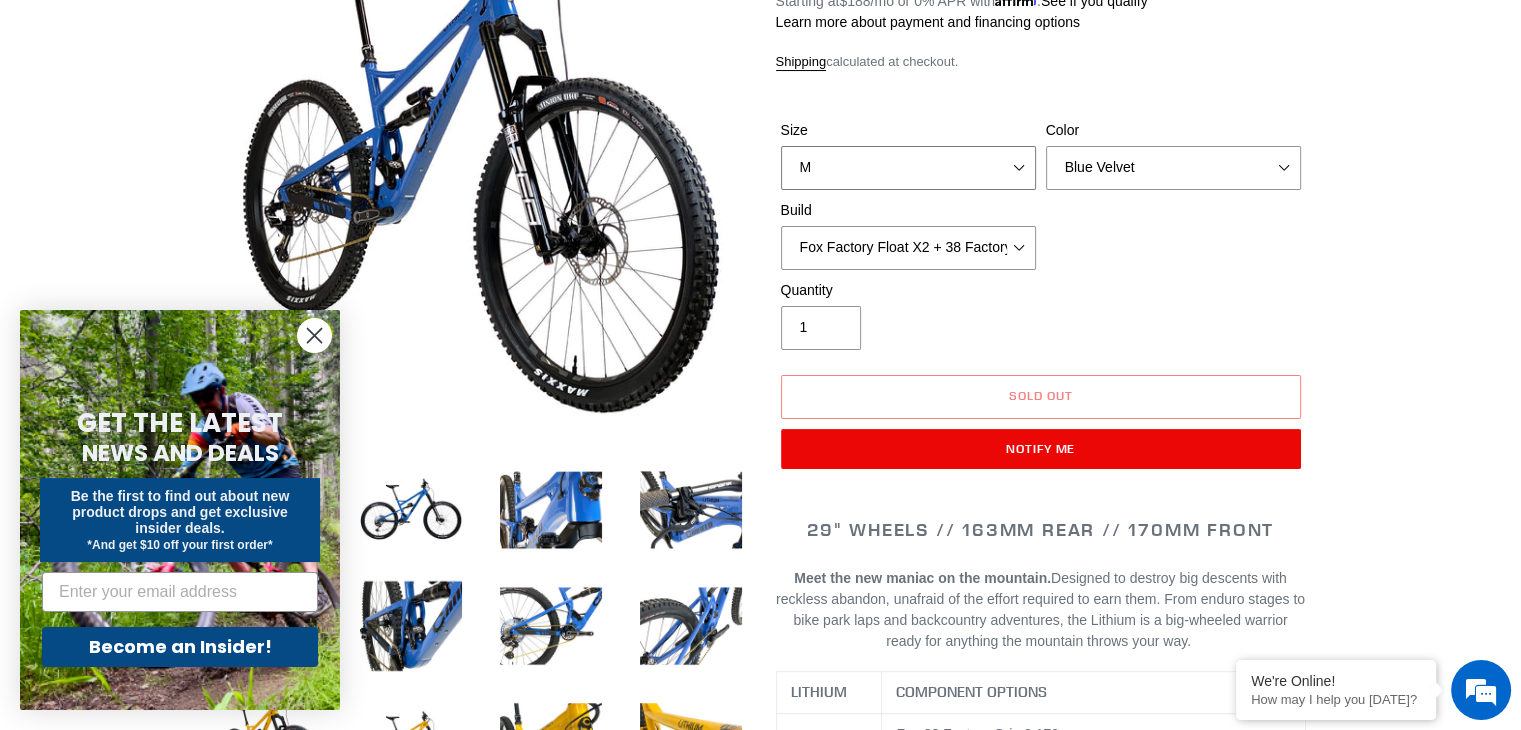 drag, startPoint x: 900, startPoint y: 152, endPoint x: 904, endPoint y: 178, distance: 26.305893 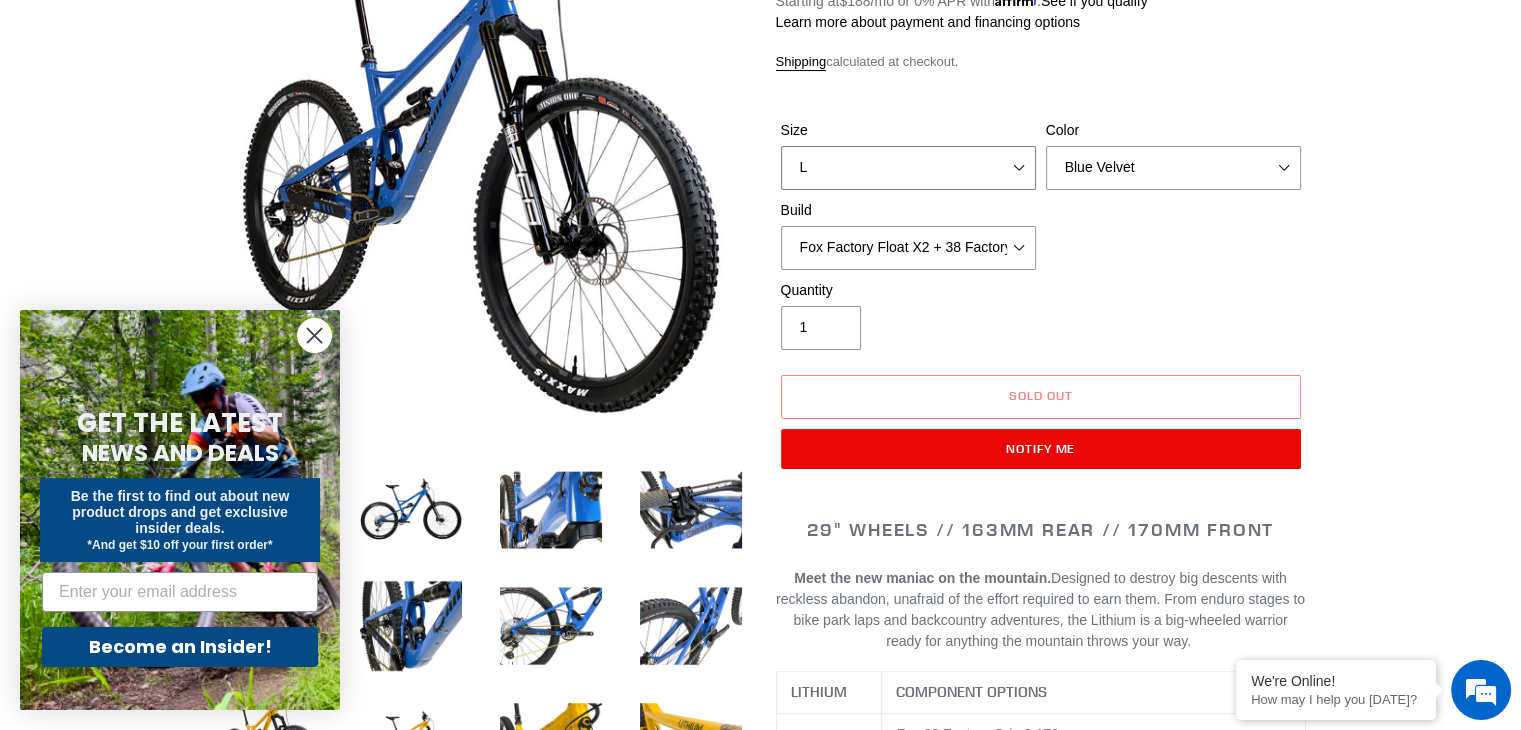 click on "S
M
L
XL" at bounding box center (908, 168) 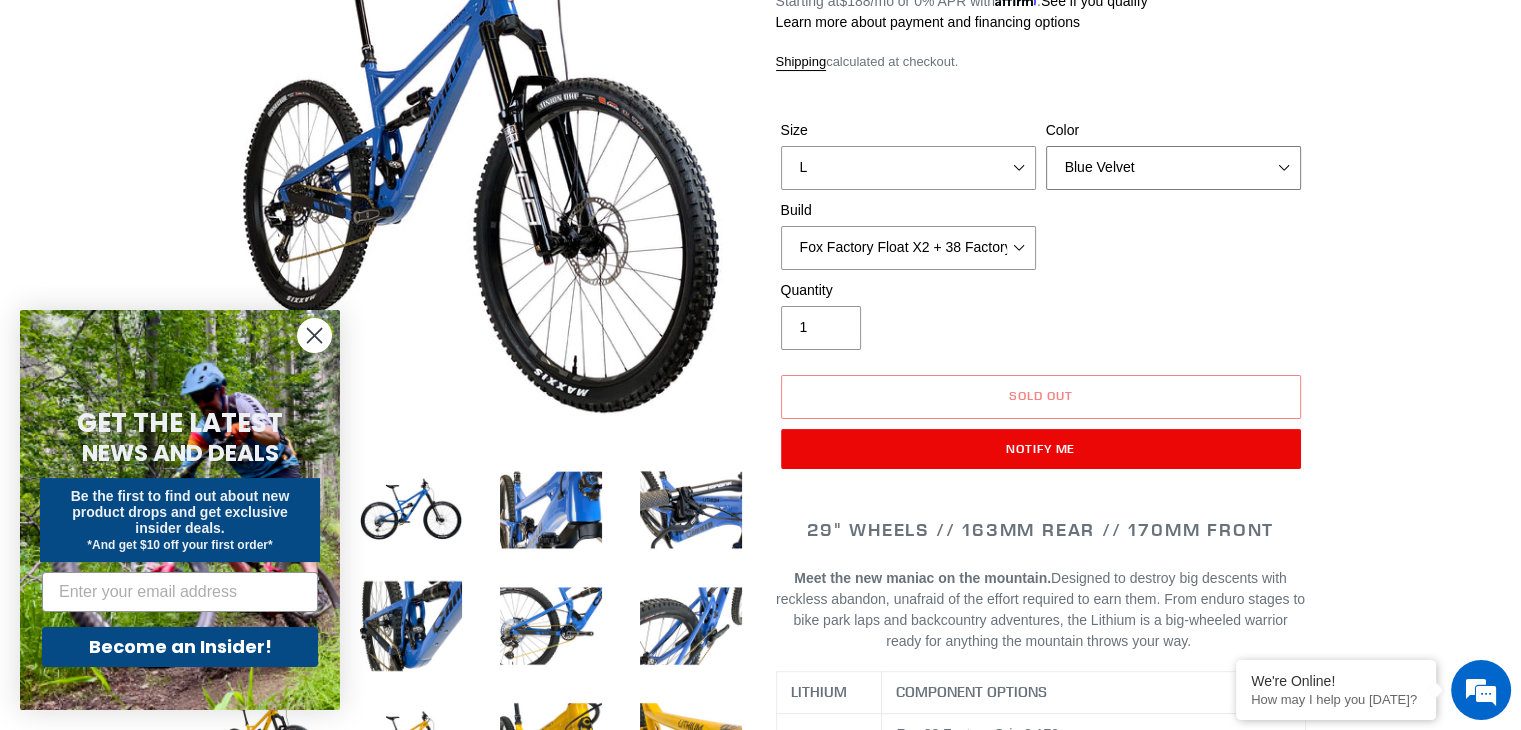 click on "Gnarigold
Blue Velvet
Stealth Black" at bounding box center [1173, 168] 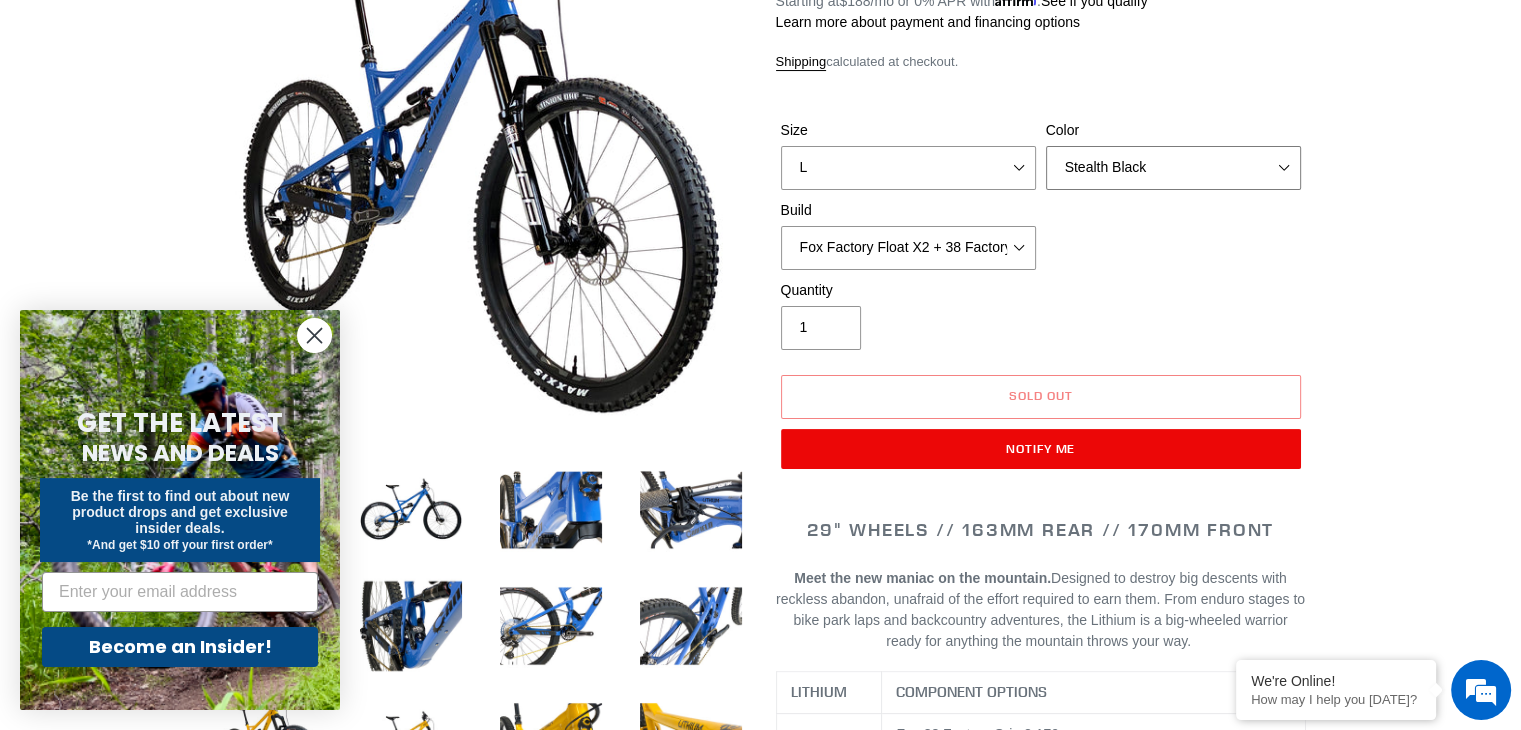 click on "Gnarigold
Blue Velvet
Stealth Black" at bounding box center [1173, 168] 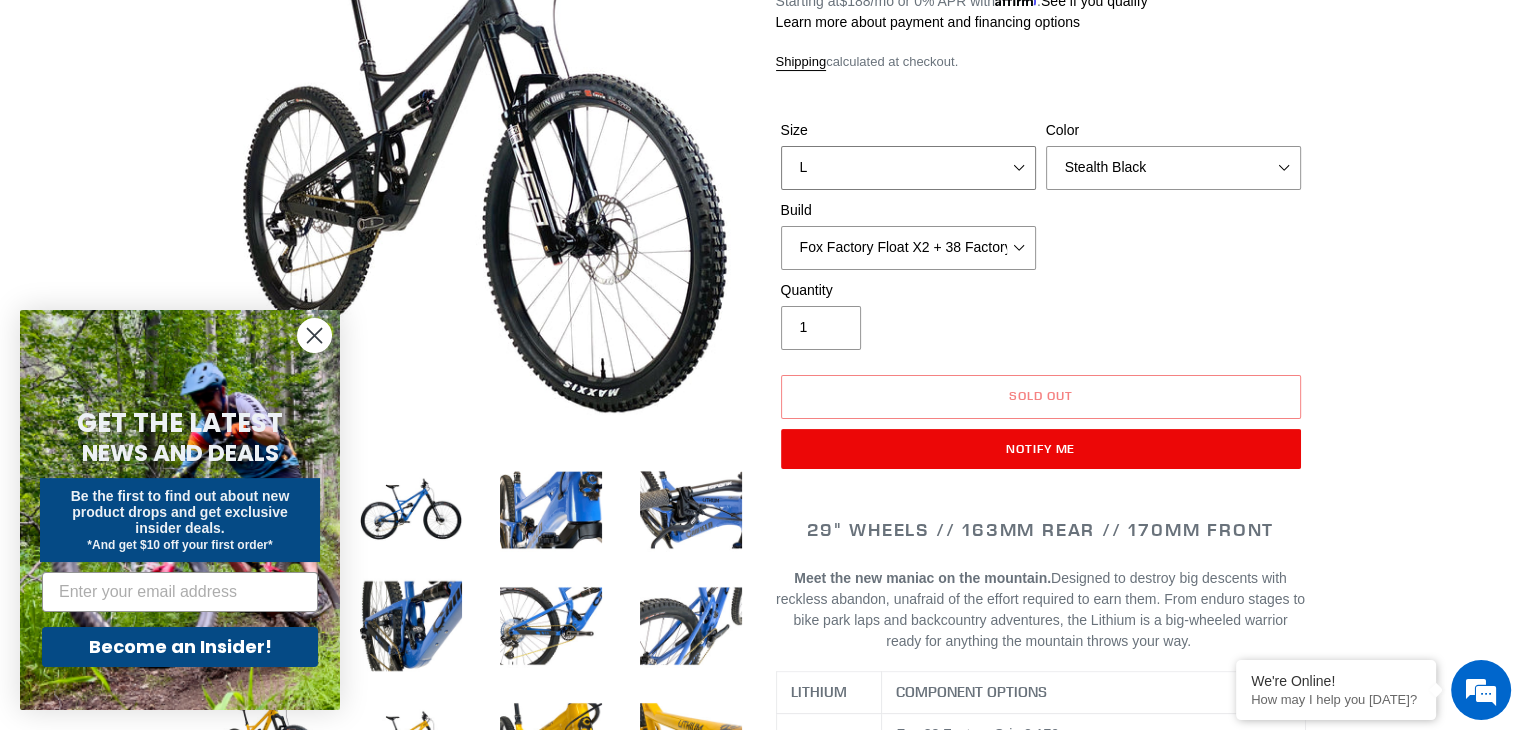 click on "S
M
L
XL" at bounding box center (908, 168) 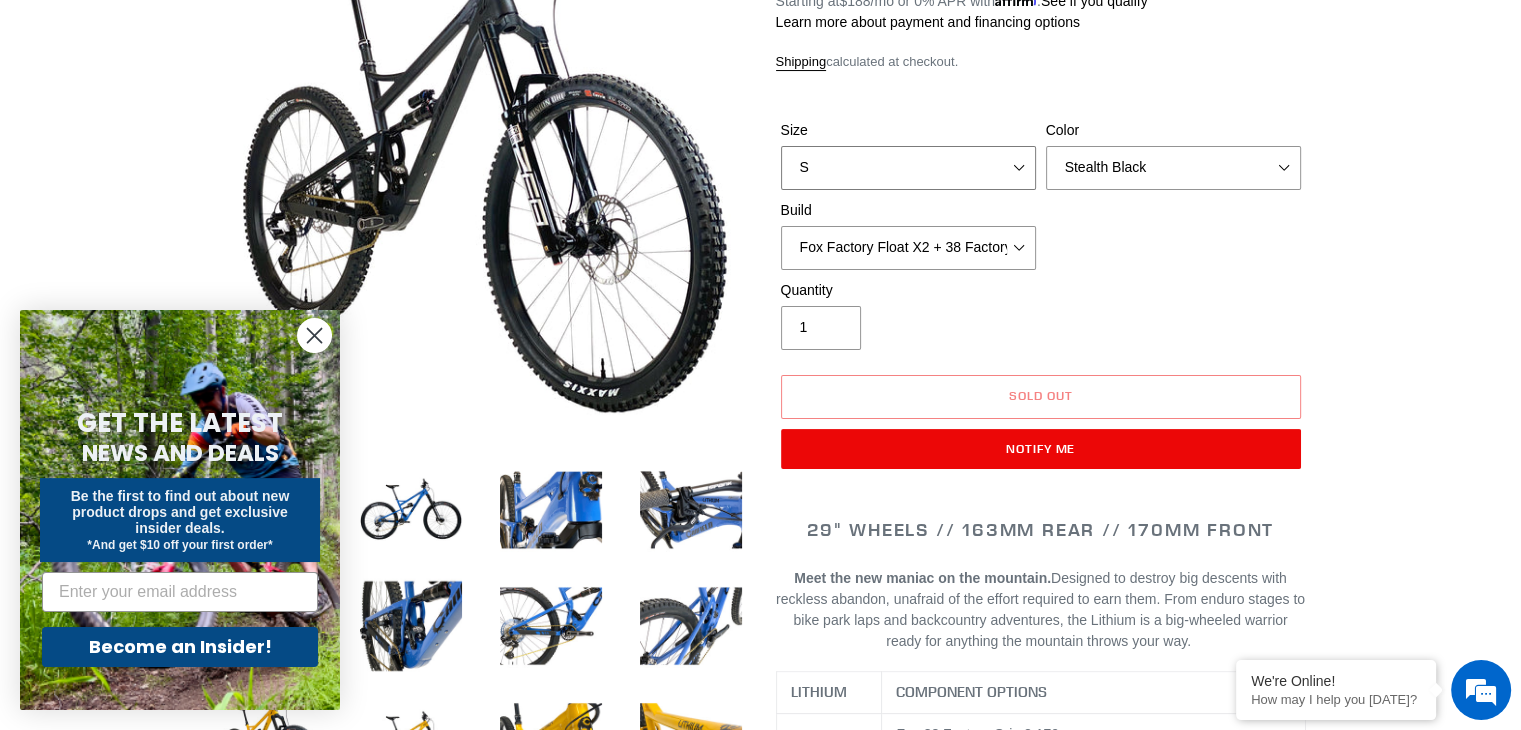 click on "S
M
L
XL" at bounding box center (908, 168) 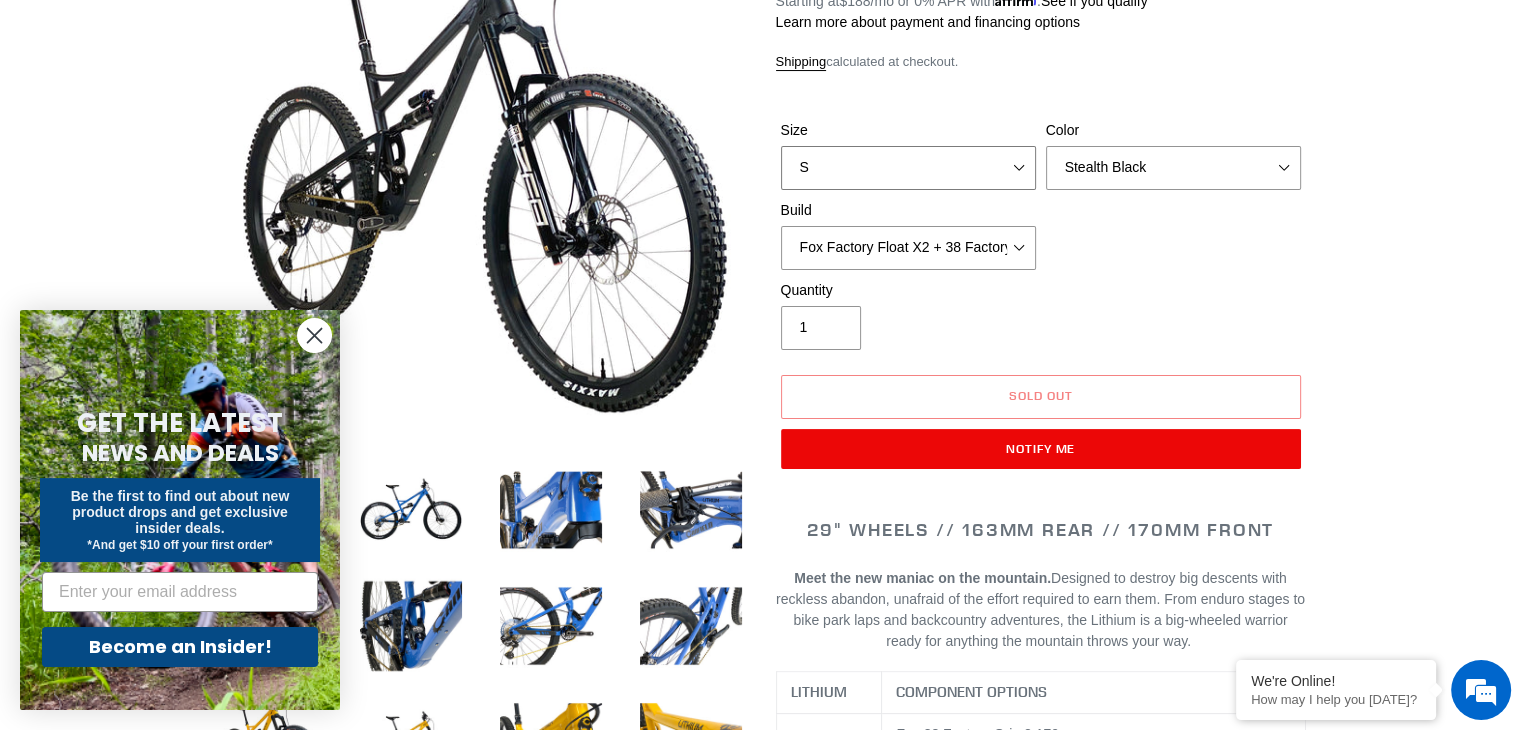 drag, startPoint x: 900, startPoint y: 165, endPoint x: 896, endPoint y: 175, distance: 10.770329 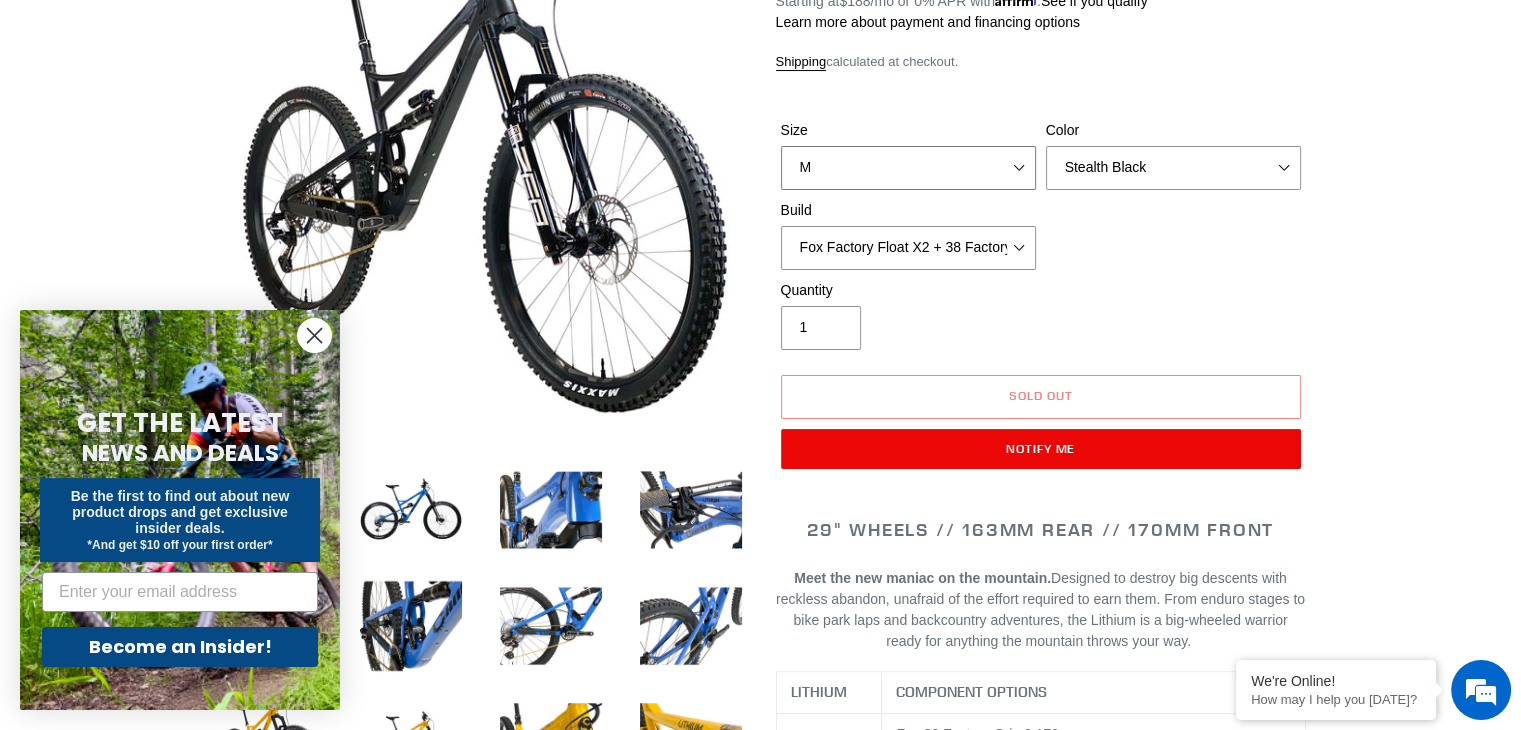 click on "S
M
L
XL" at bounding box center [908, 168] 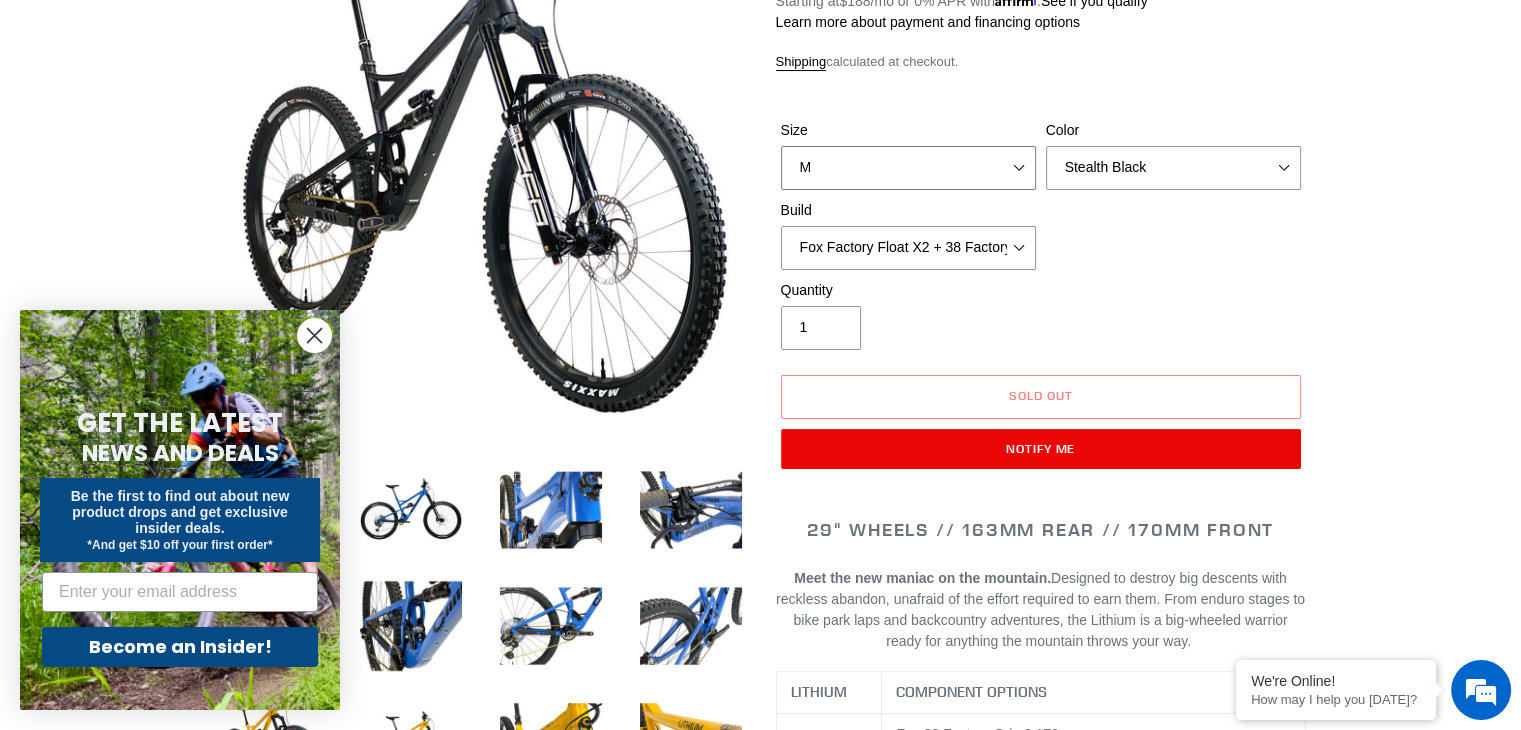 click on "S
M
L
XL" at bounding box center [908, 168] 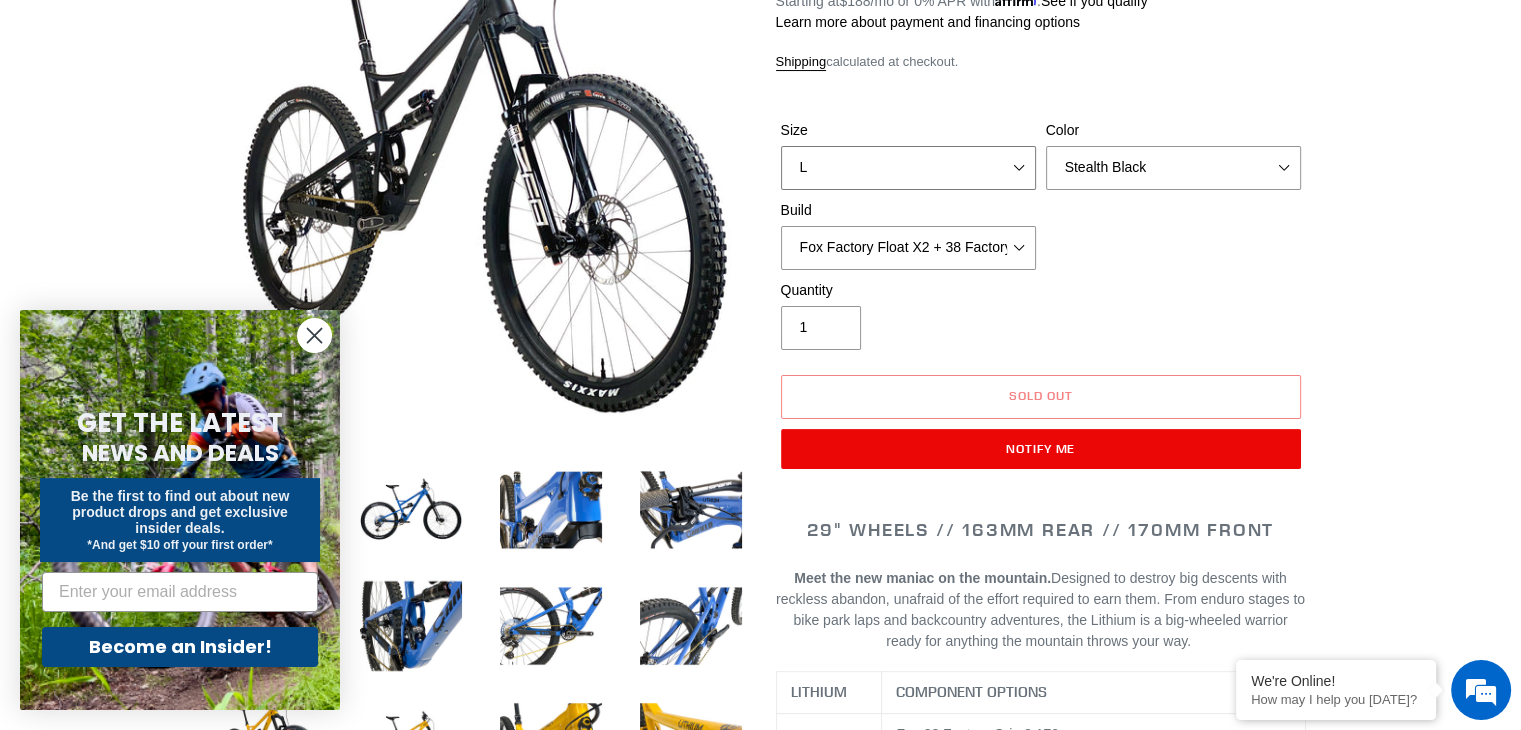 click on "S
M
L
XL" at bounding box center [908, 168] 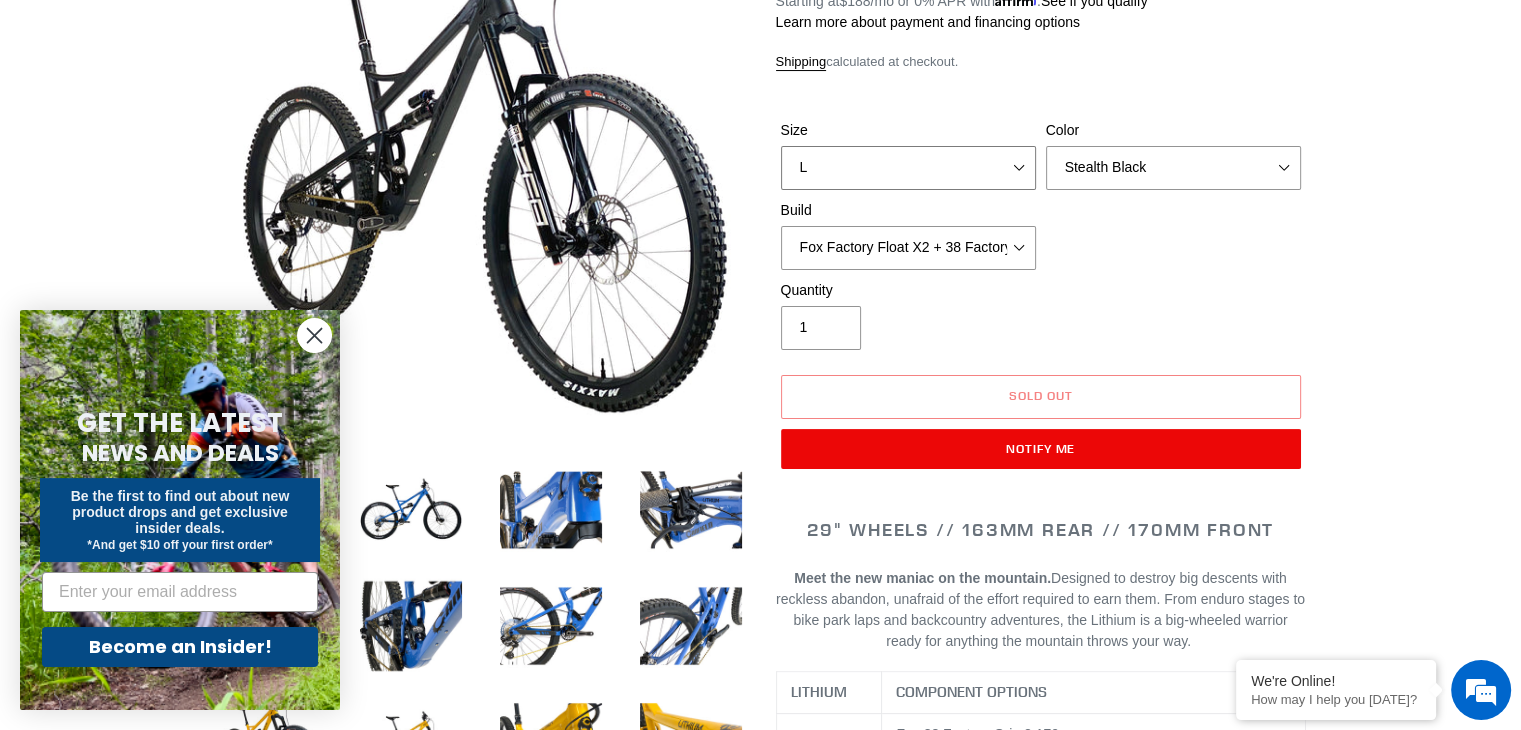 click on "S
M
L
XL" at bounding box center [908, 168] 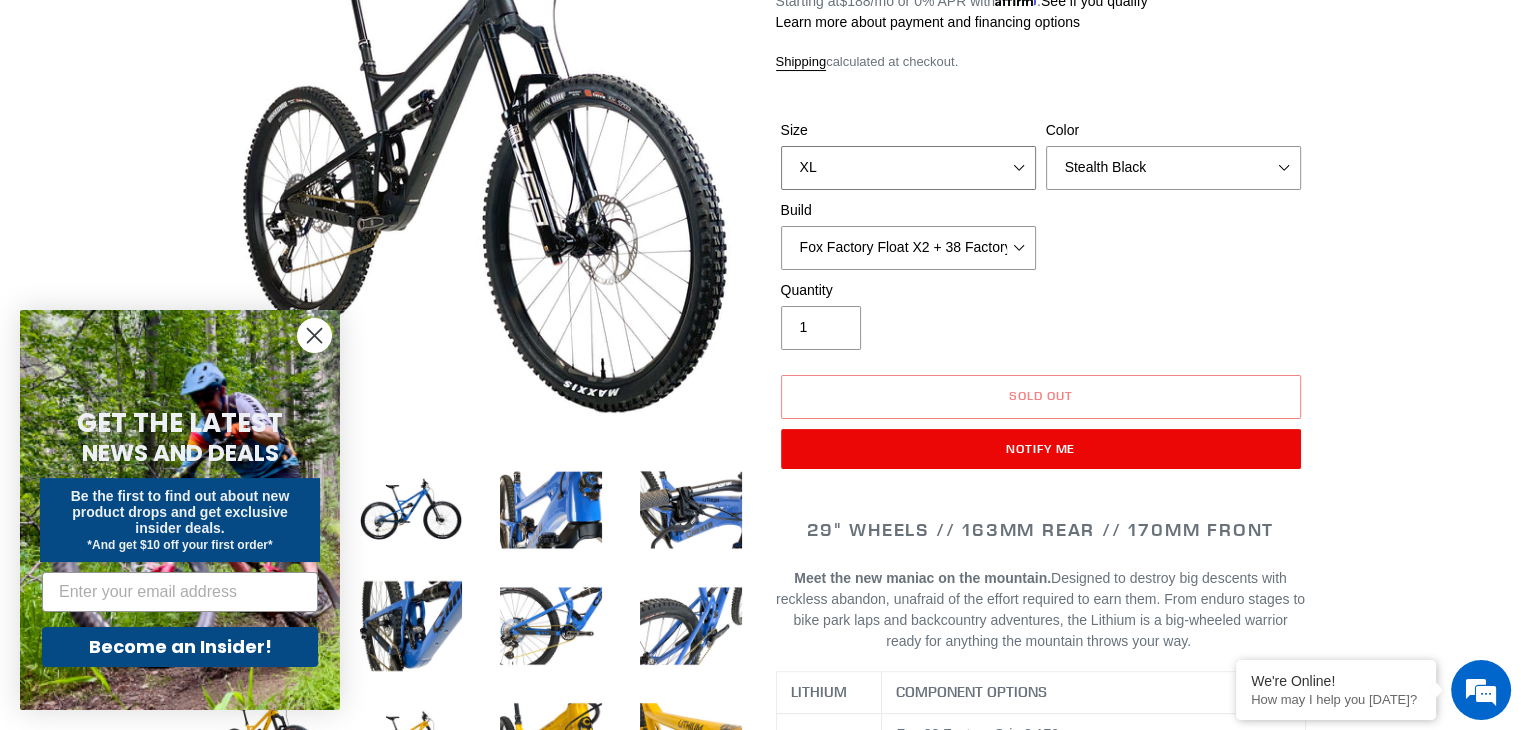 click on "S
M
L
XL" at bounding box center [908, 168] 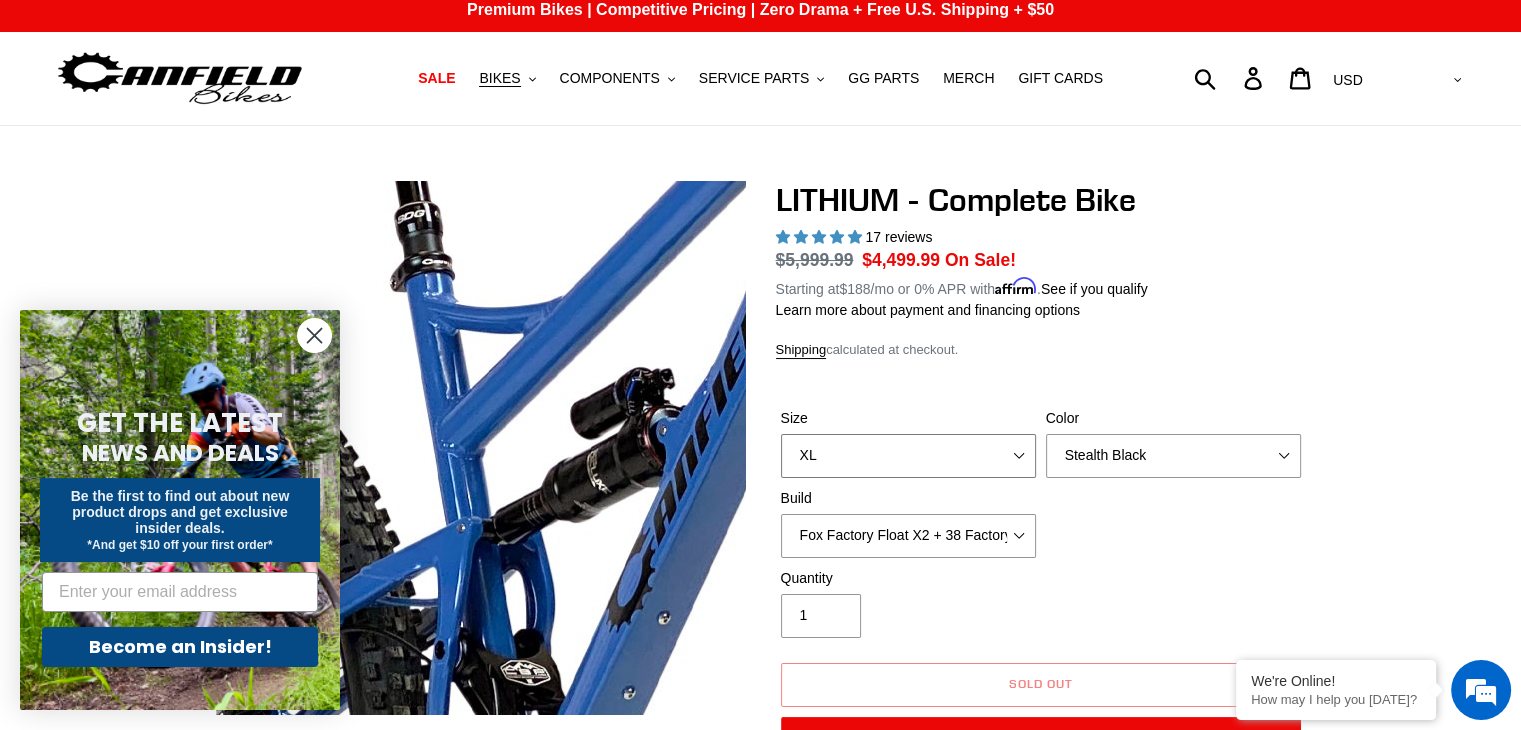 scroll, scrollTop: 0, scrollLeft: 0, axis: both 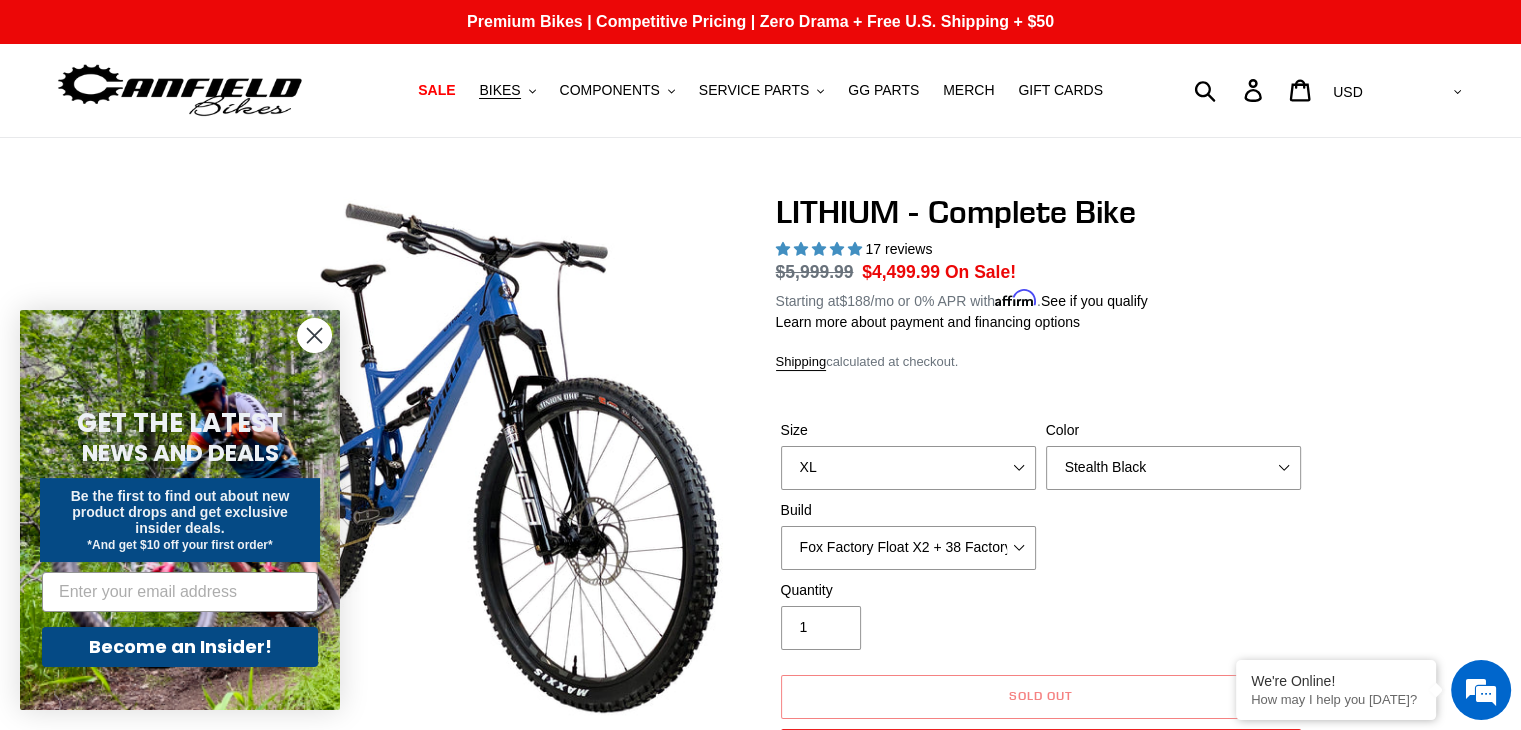 click at bounding box center [760, 2601] 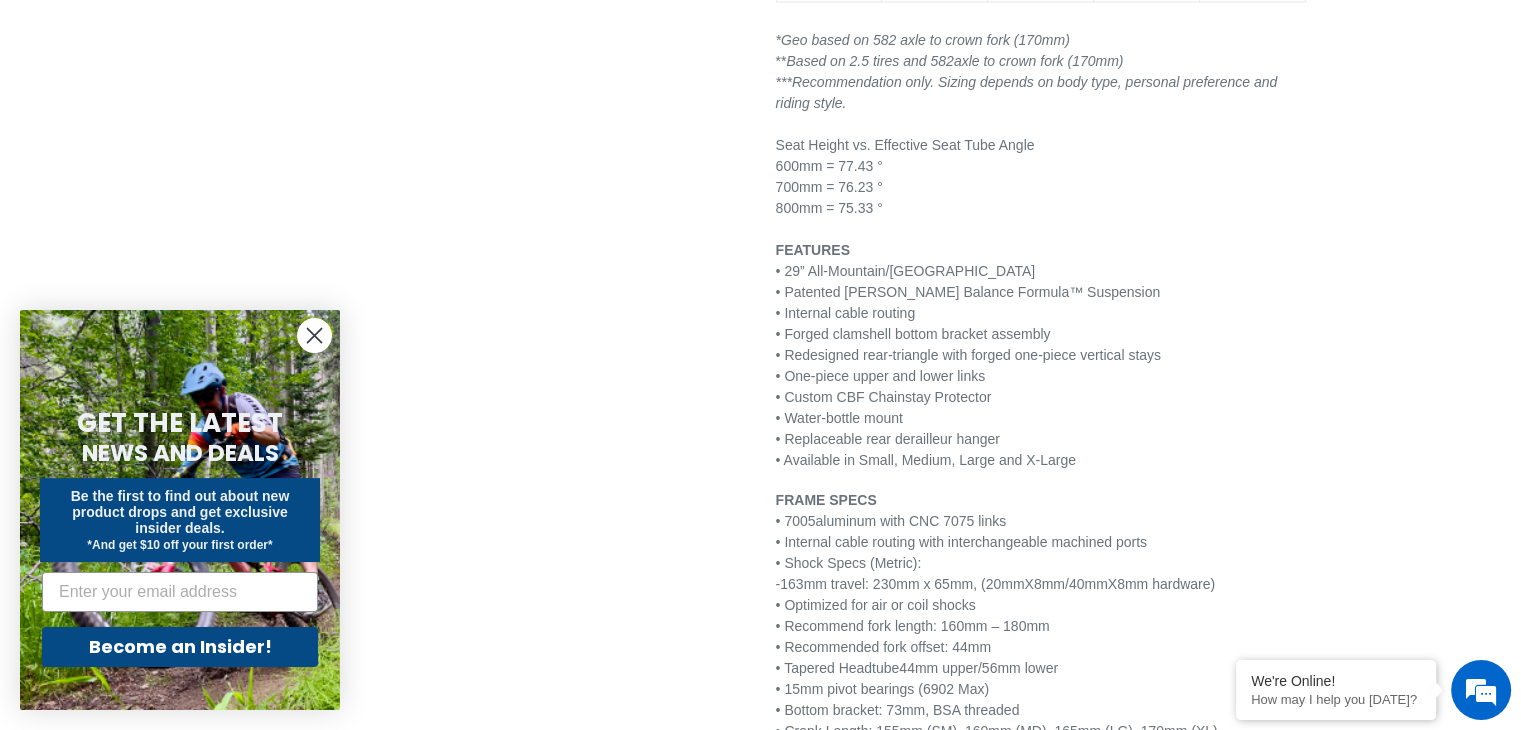 scroll, scrollTop: 2900, scrollLeft: 0, axis: vertical 